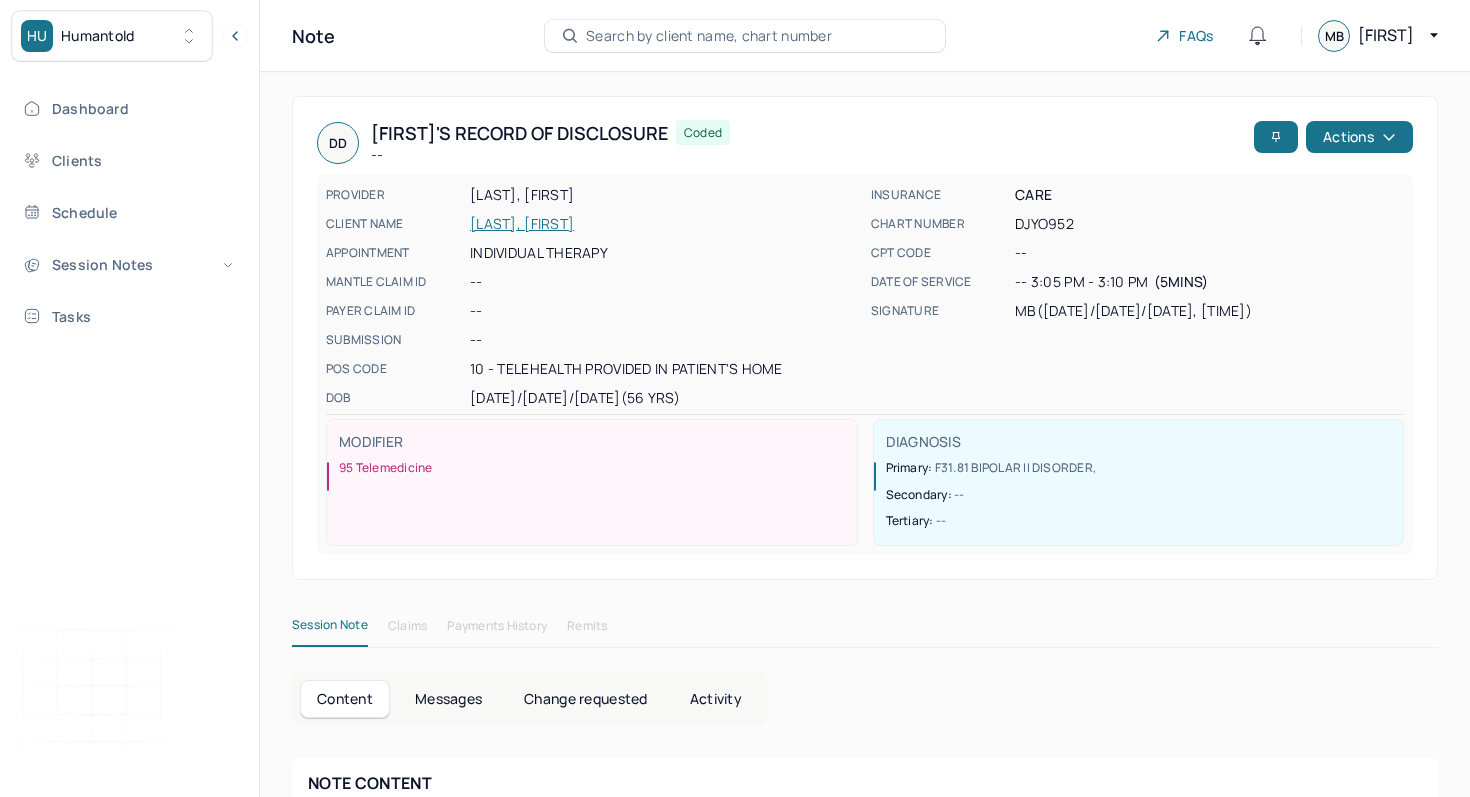 scroll, scrollTop: 420, scrollLeft: 0, axis: vertical 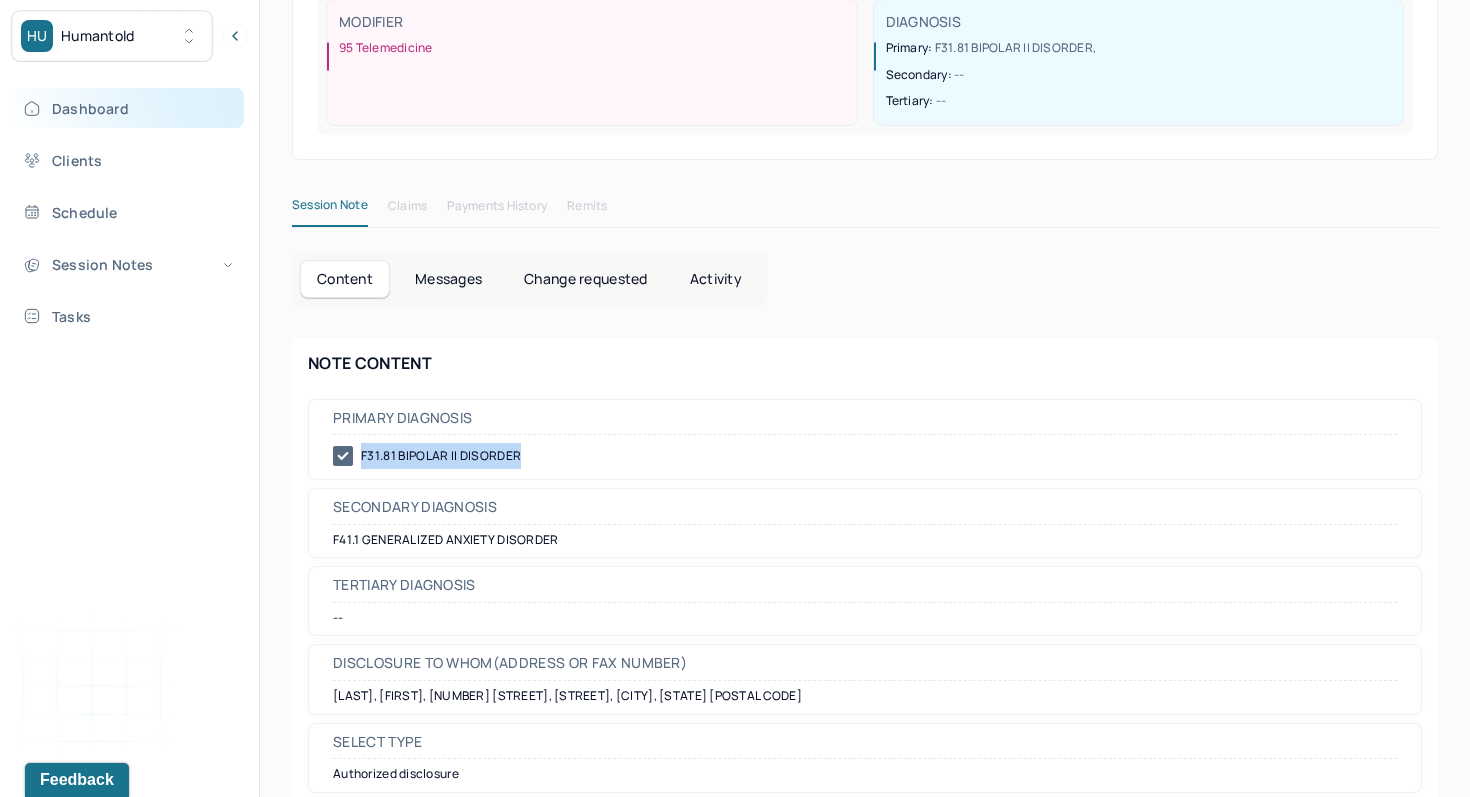 click on "Dashboard" at bounding box center (128, 108) 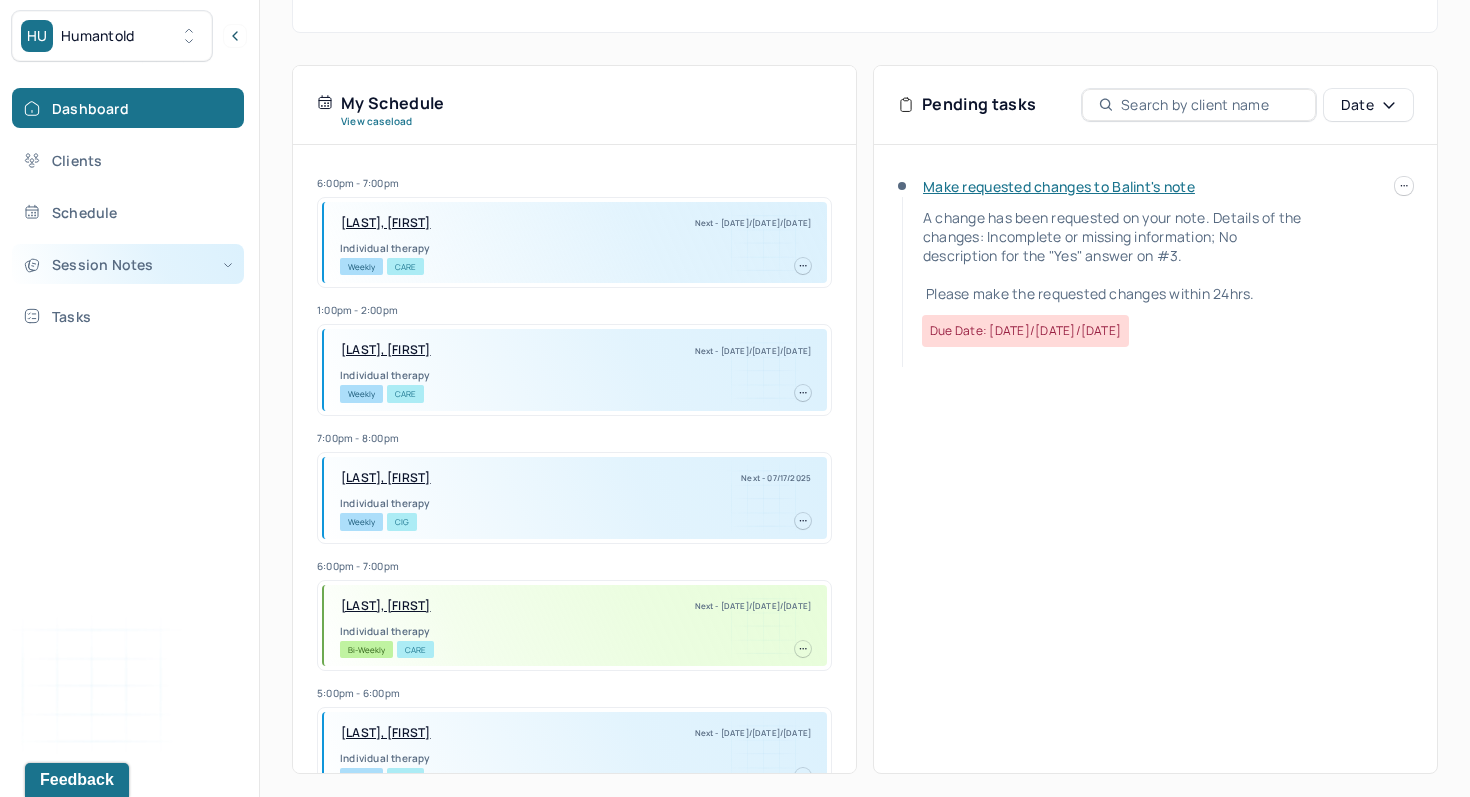 click on "Session Notes" at bounding box center [128, 264] 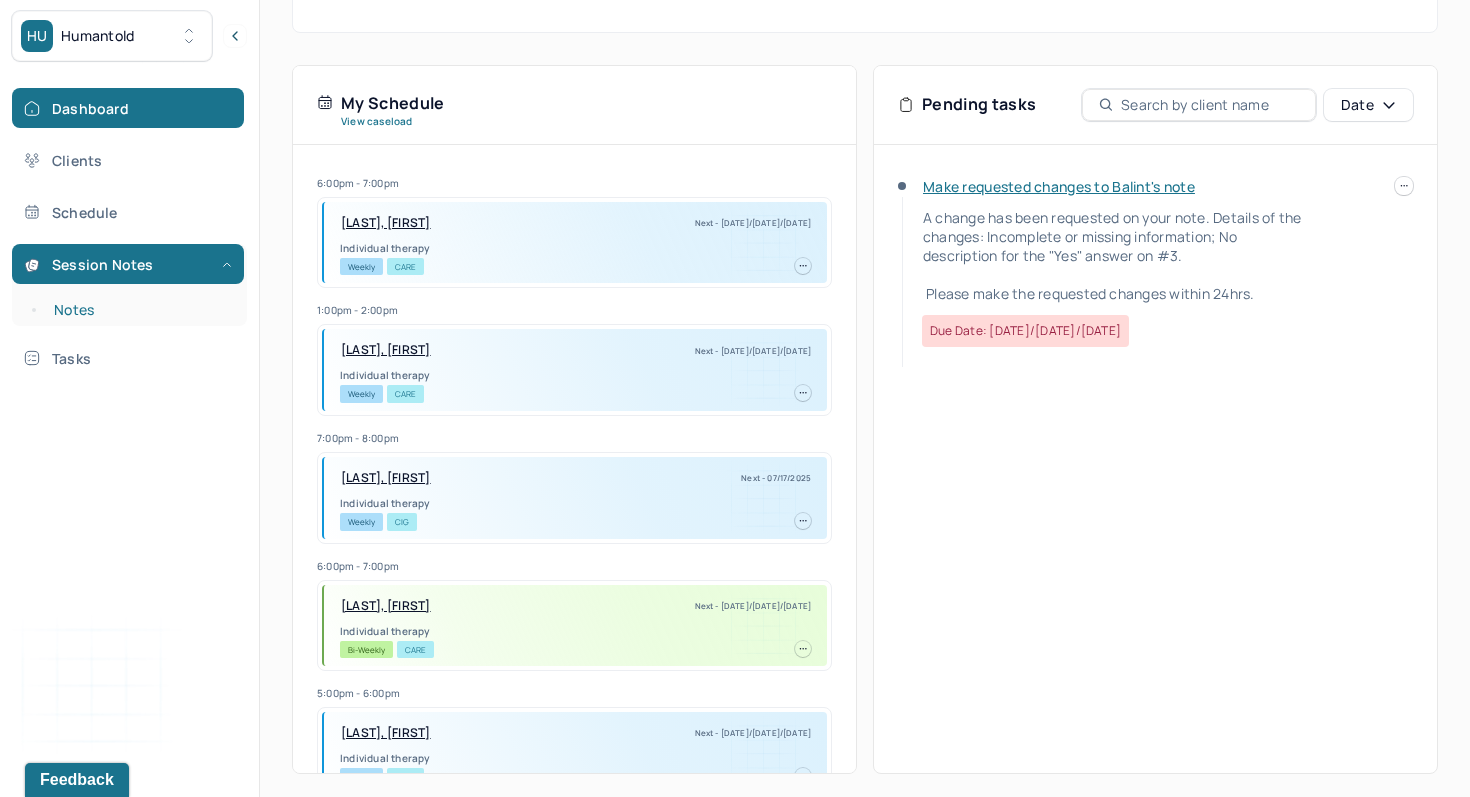 click on "Notes" at bounding box center [139, 310] 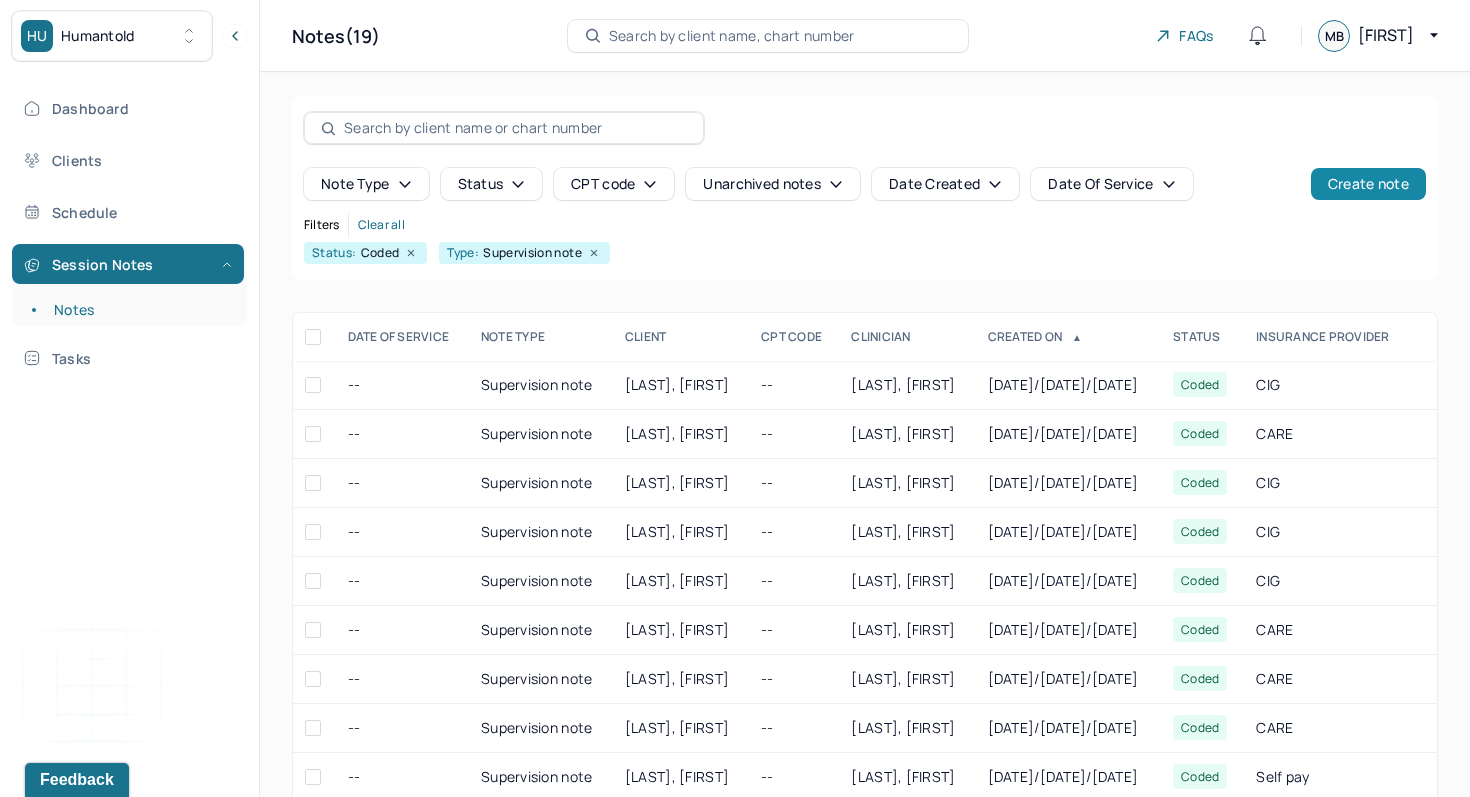 click on "Create note" at bounding box center (1368, 184) 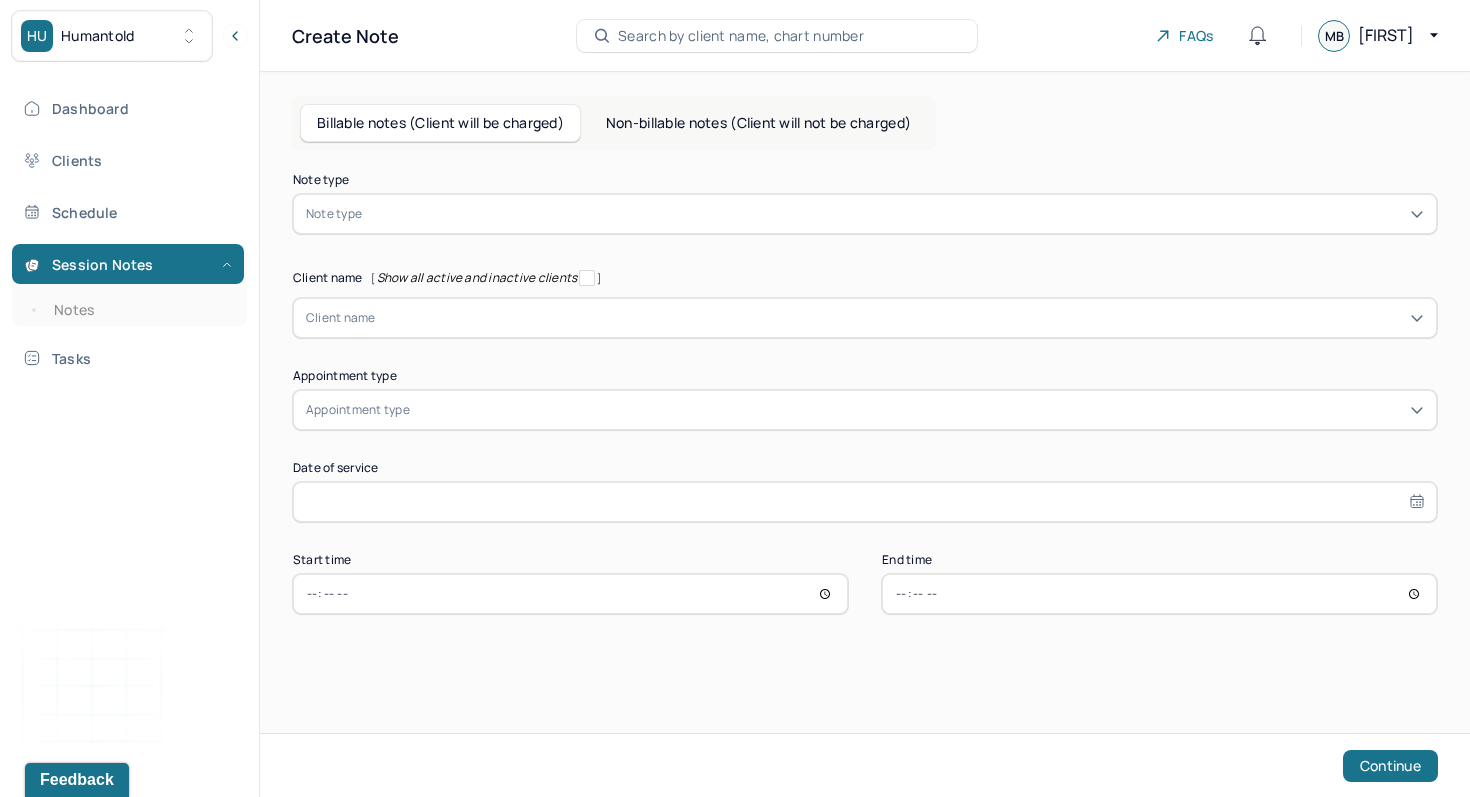 click on "Client name" at bounding box center (865, 318) 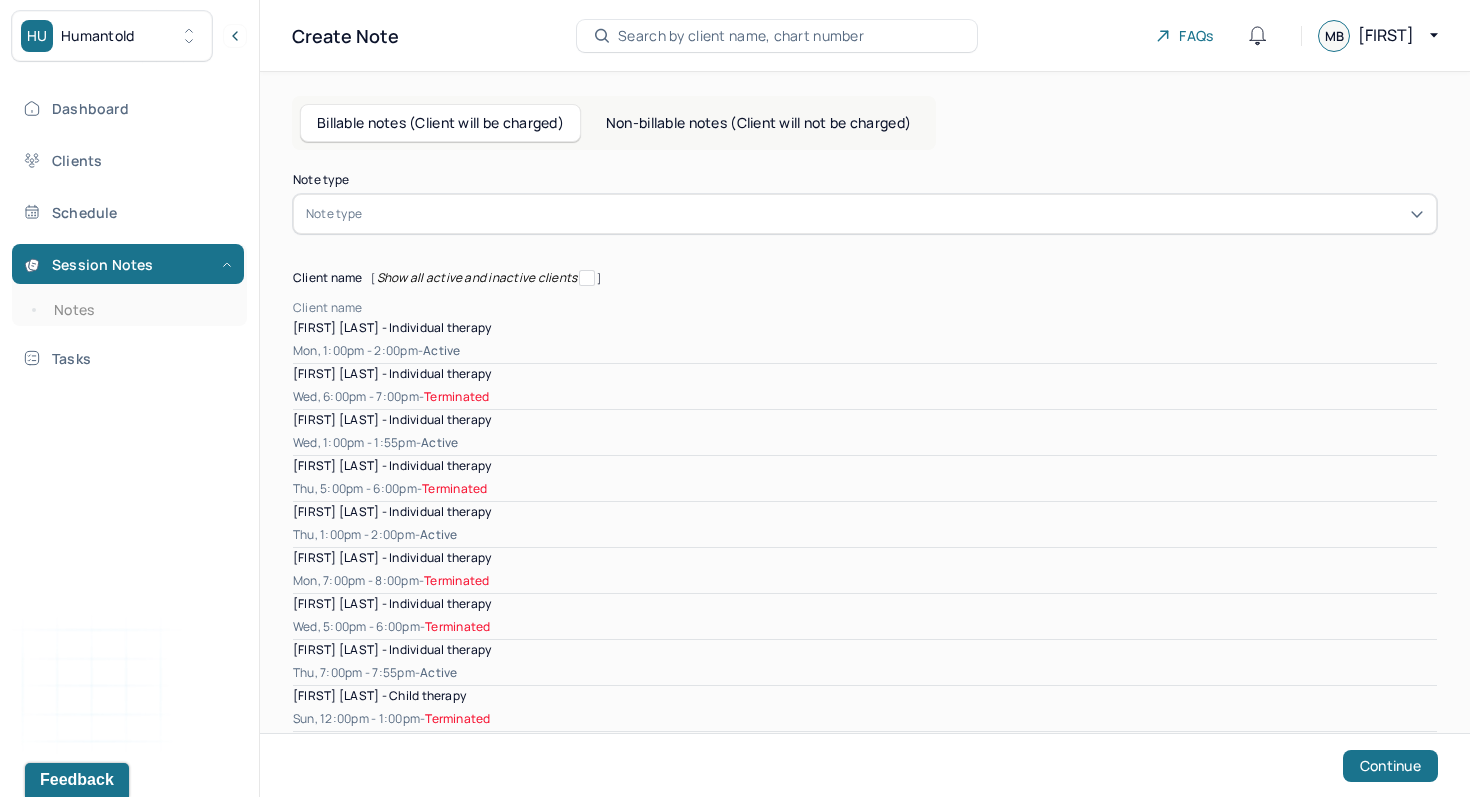 scroll, scrollTop: 1557, scrollLeft: 0, axis: vertical 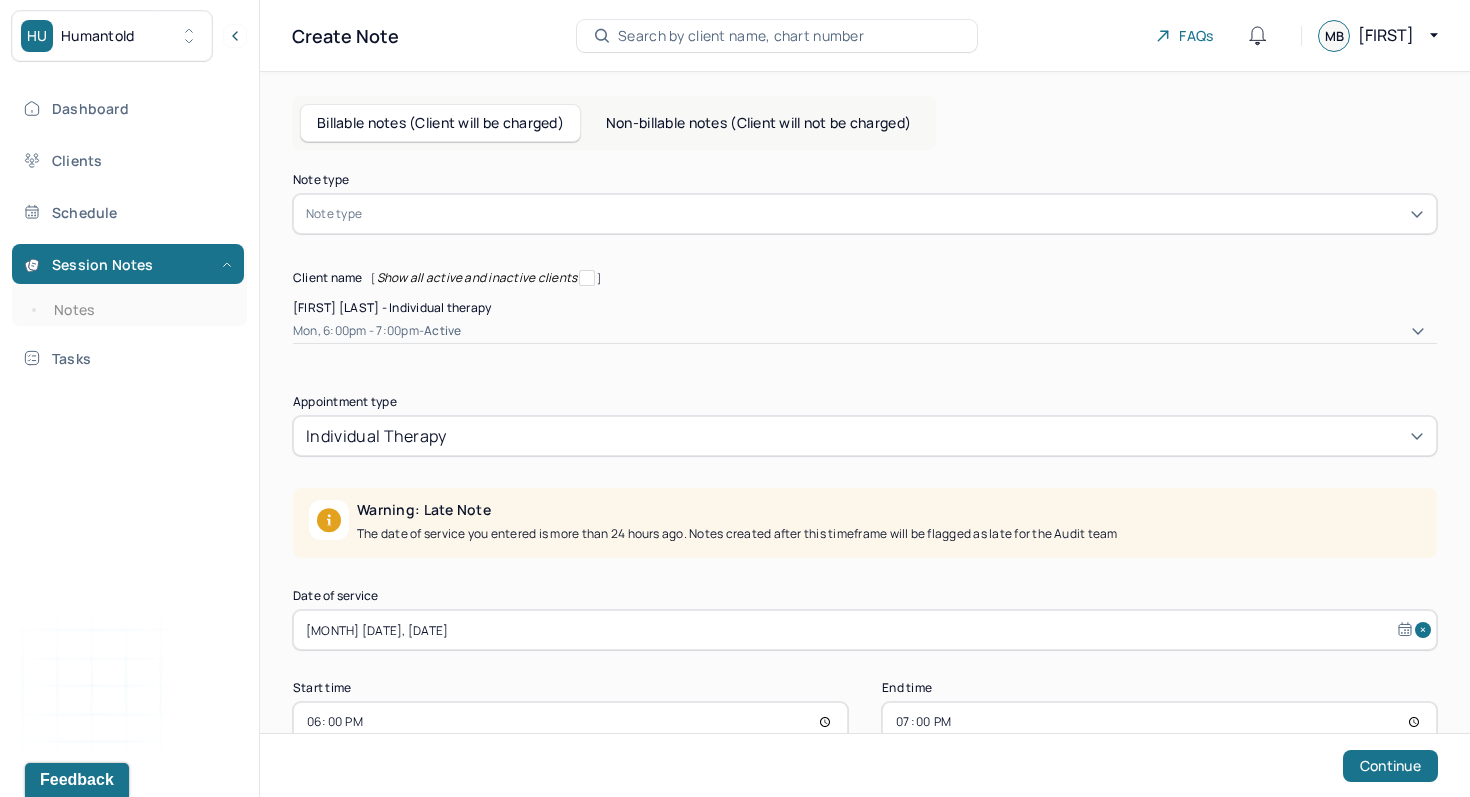 click on "[MONTH] [DATE], [DATE]" at bounding box center (865, 630) 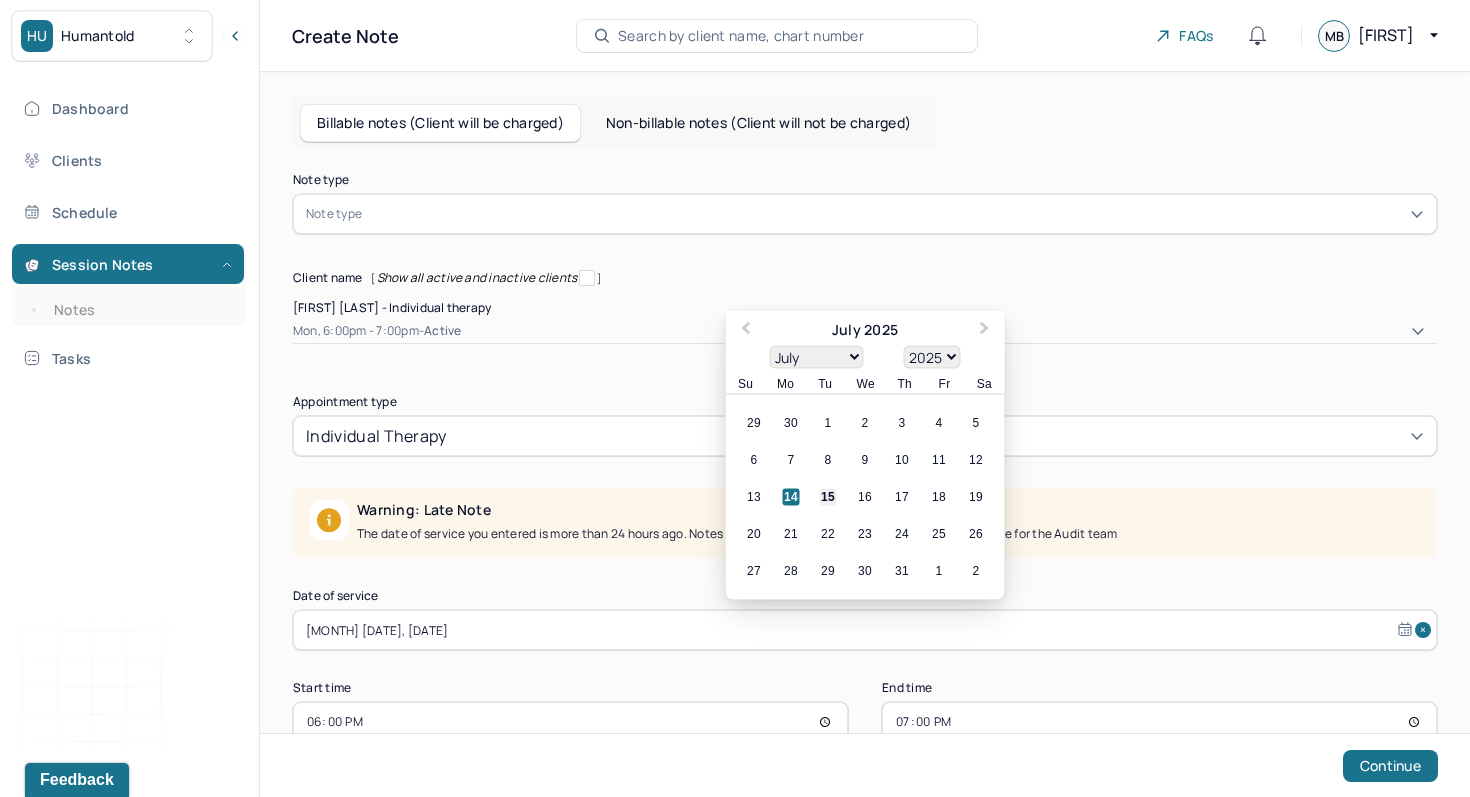 click on "15" at bounding box center (828, 497) 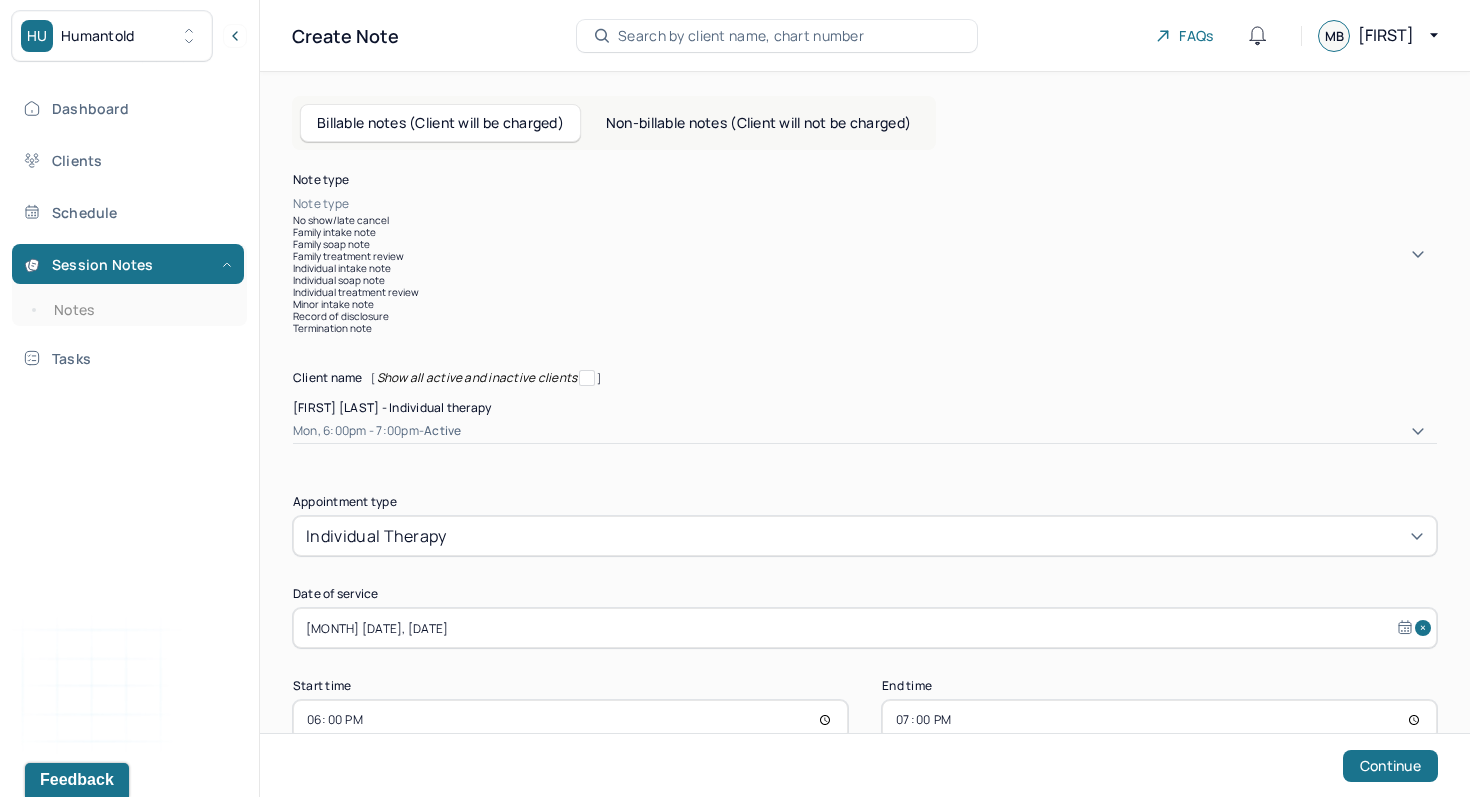 scroll, scrollTop: 91, scrollLeft: 0, axis: vertical 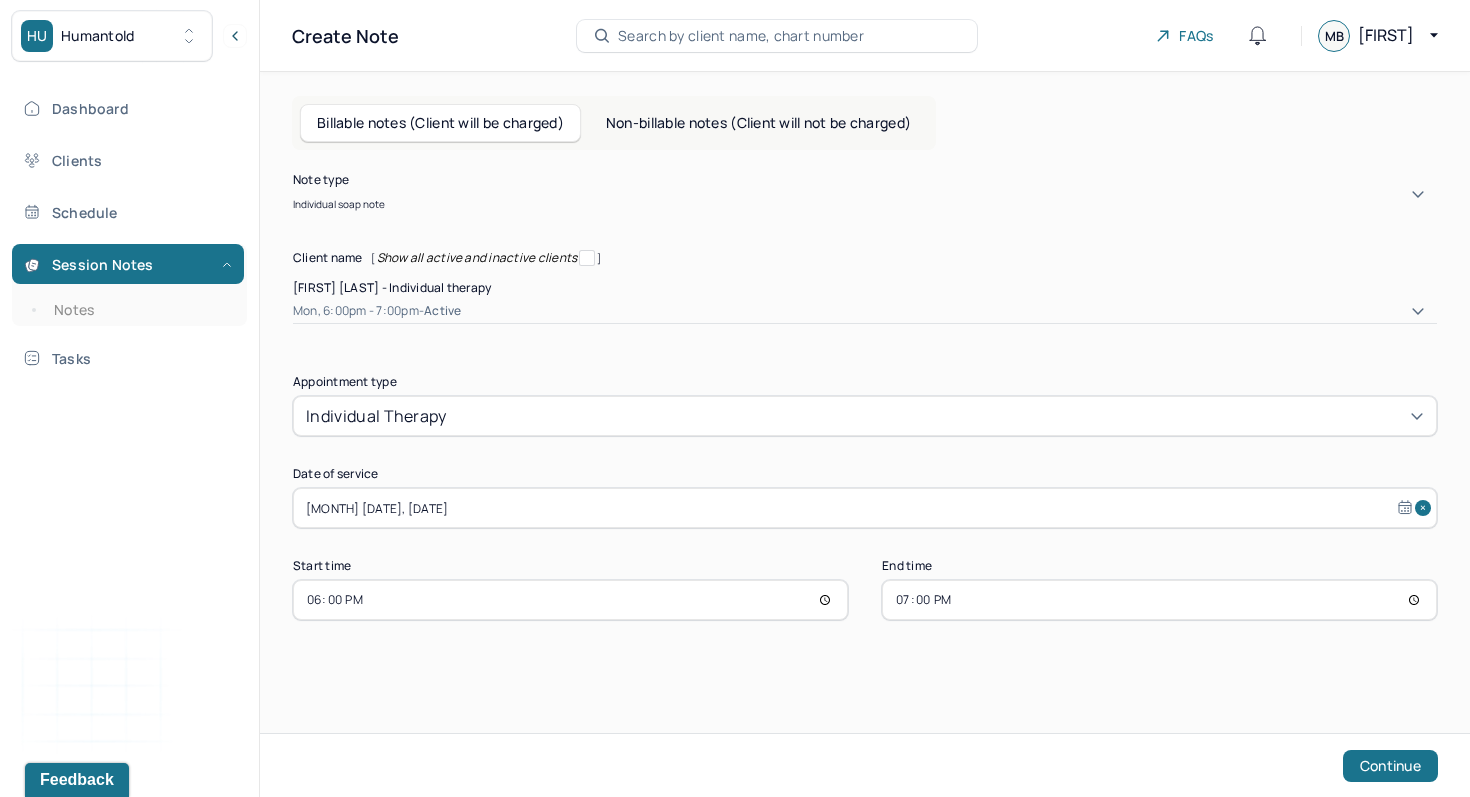 click on "18:00" at bounding box center (570, 600) 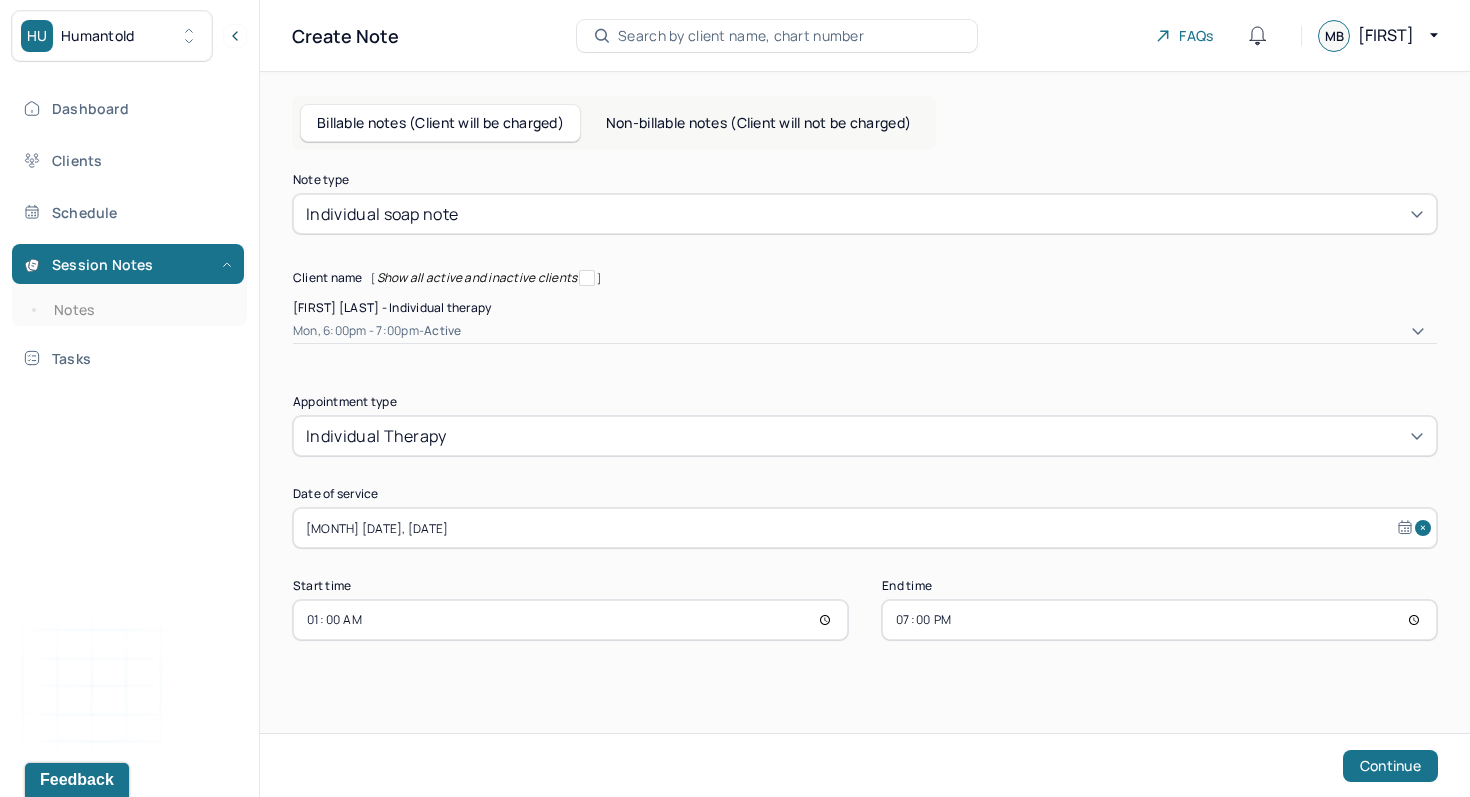 type on "19:00" 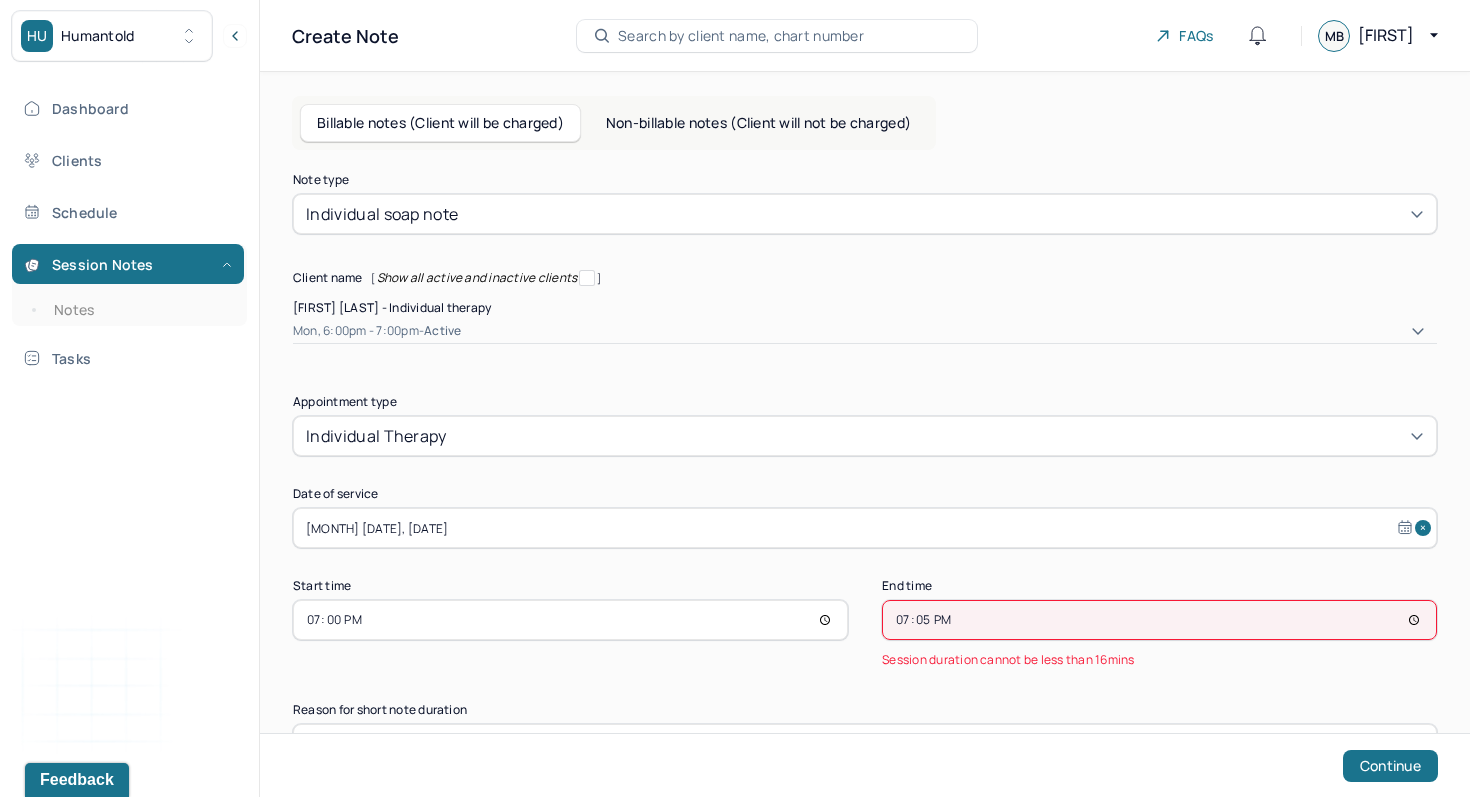 type on "19:55" 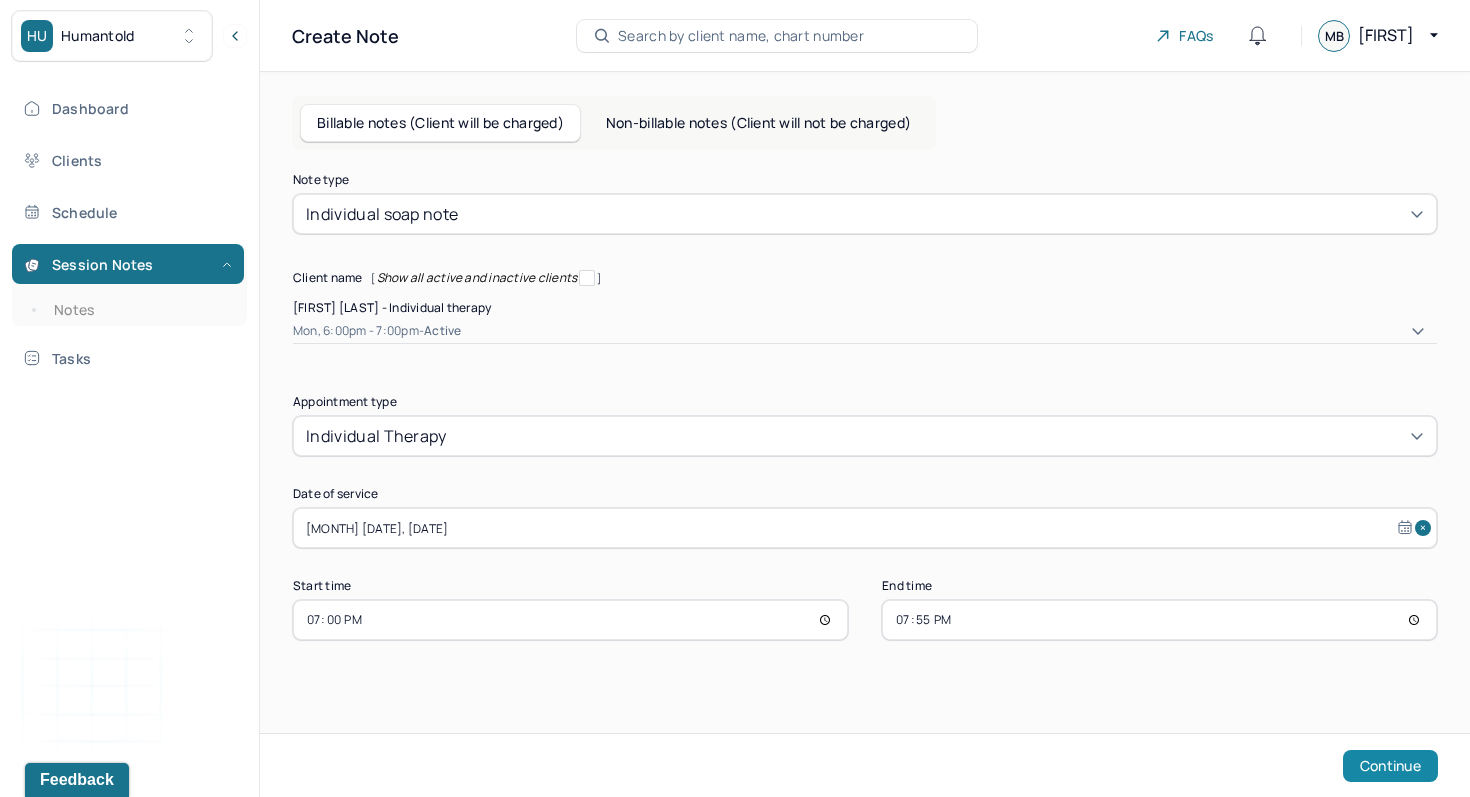 click on "Continue" at bounding box center [1390, 766] 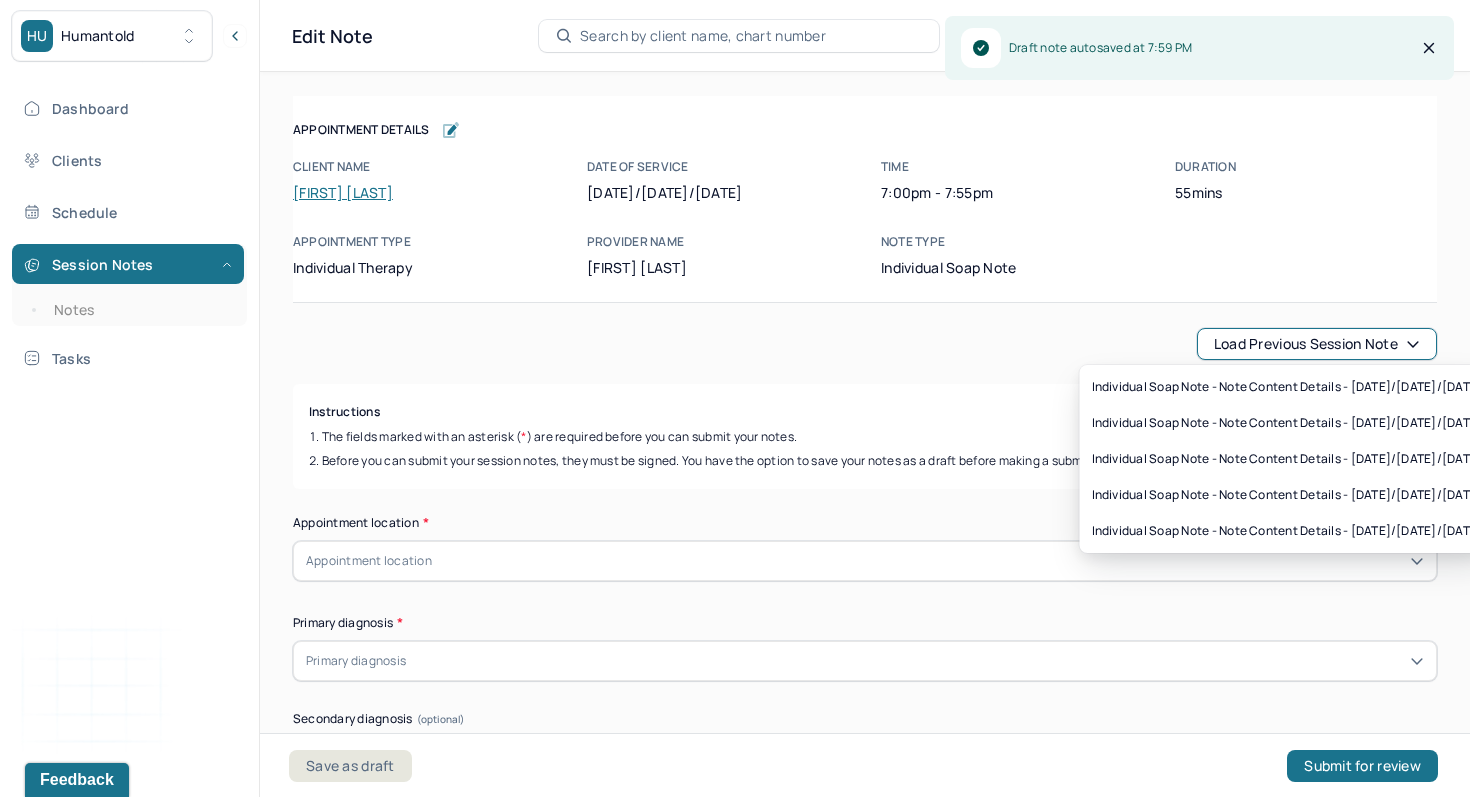 click on "Load previous session note" at bounding box center (1317, 344) 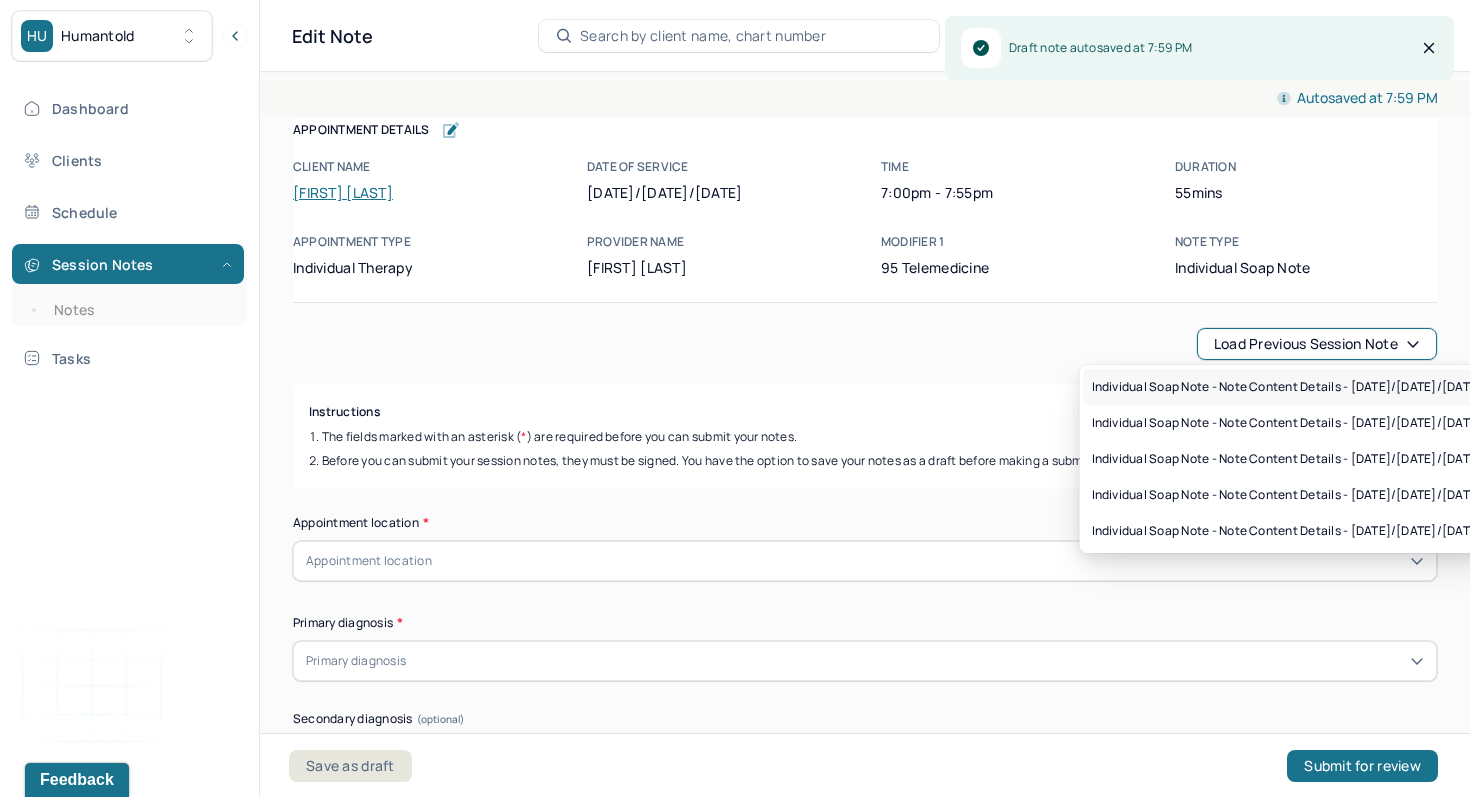 click on "Individual soap note   - Note content Details -   [DATE]/[DATE]/[DATE]" at bounding box center (1287, 387) 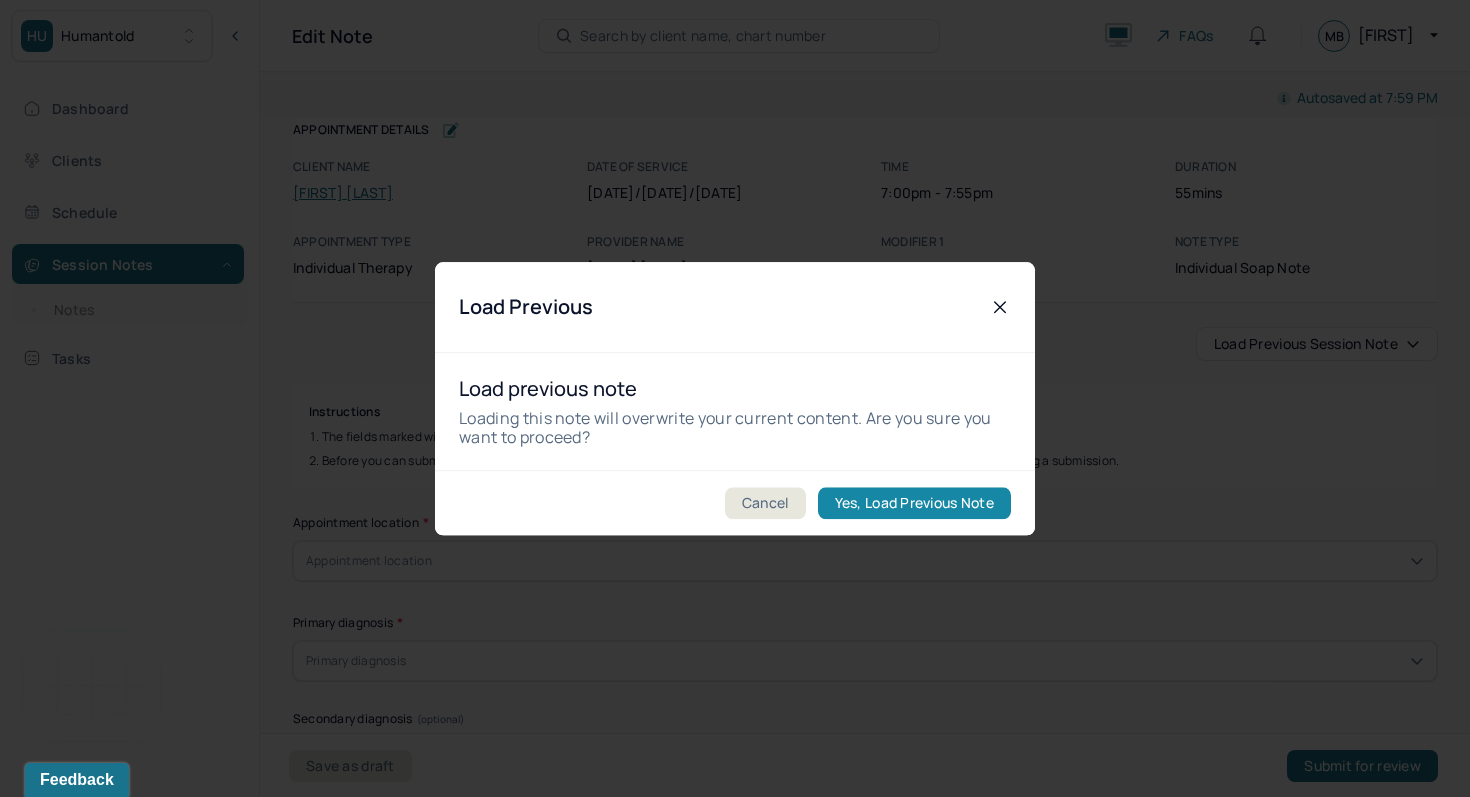 click on "Yes, Load Previous Note" at bounding box center (914, 503) 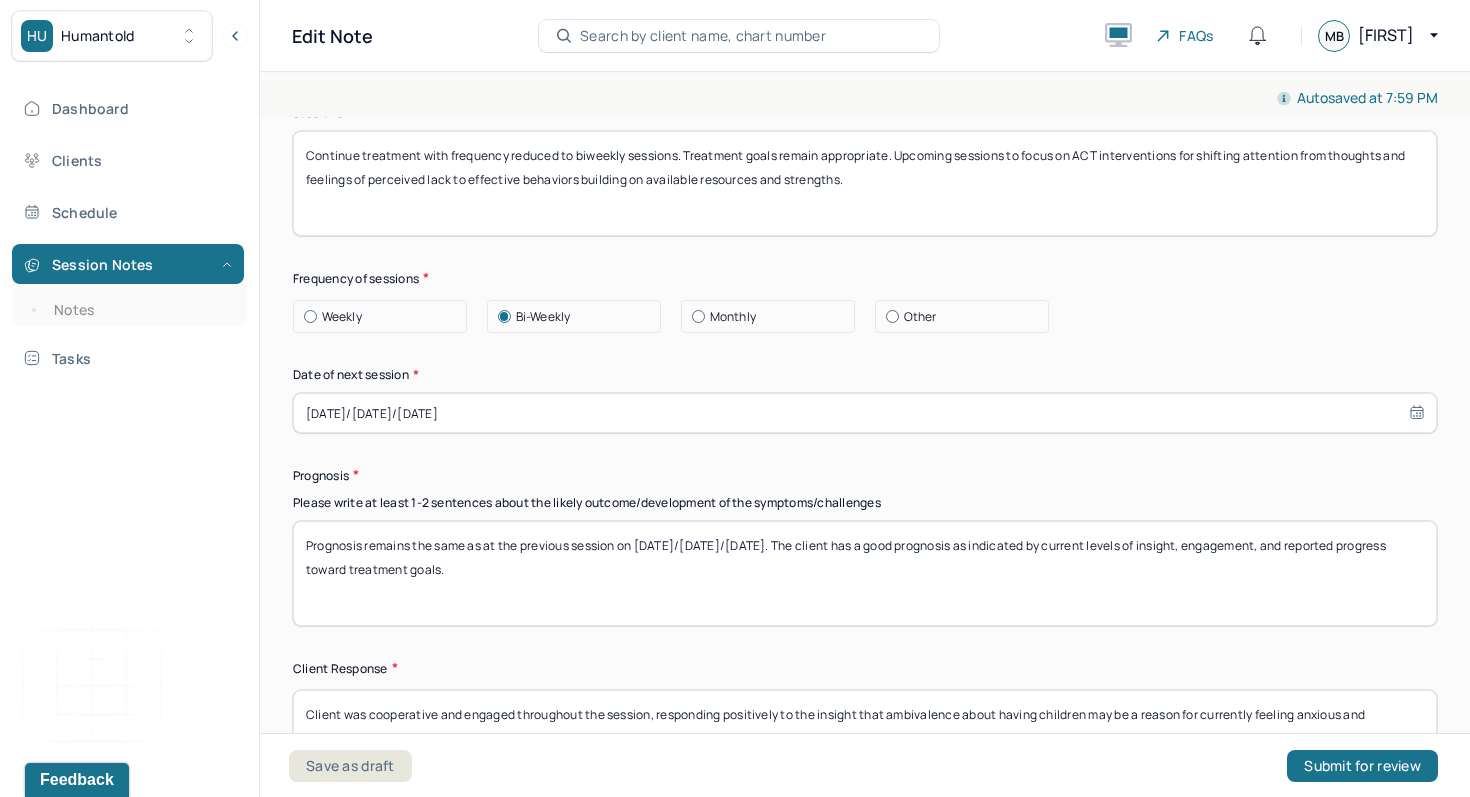 scroll, scrollTop: 2386, scrollLeft: 0, axis: vertical 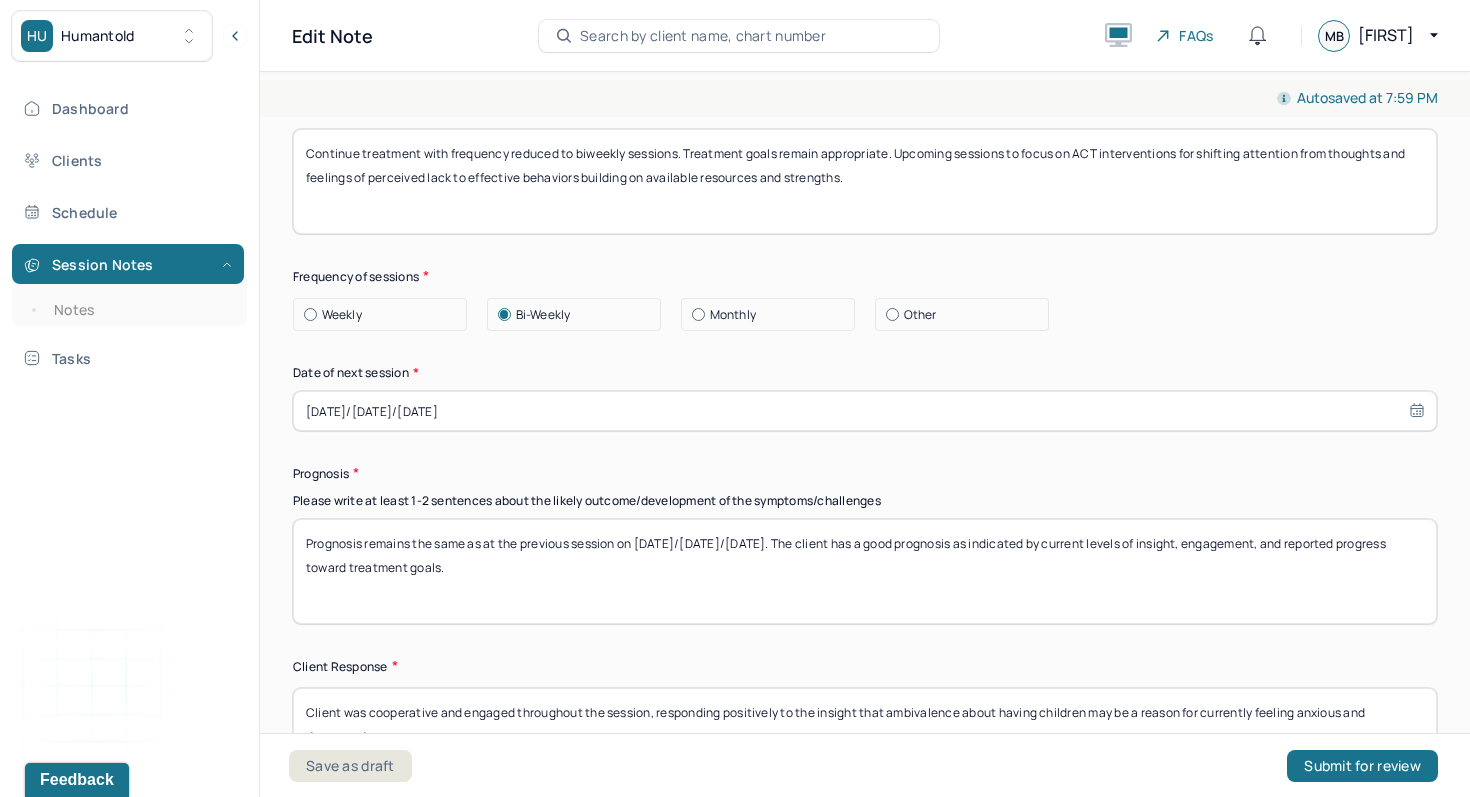 click on "Prognosis remains the same as at the previous session on [DATE]/[DATE]/[DATE]. The client has a good prognosis as indicated by current levels of insight, engagement, and reported progress toward treatment goals." at bounding box center [865, 571] 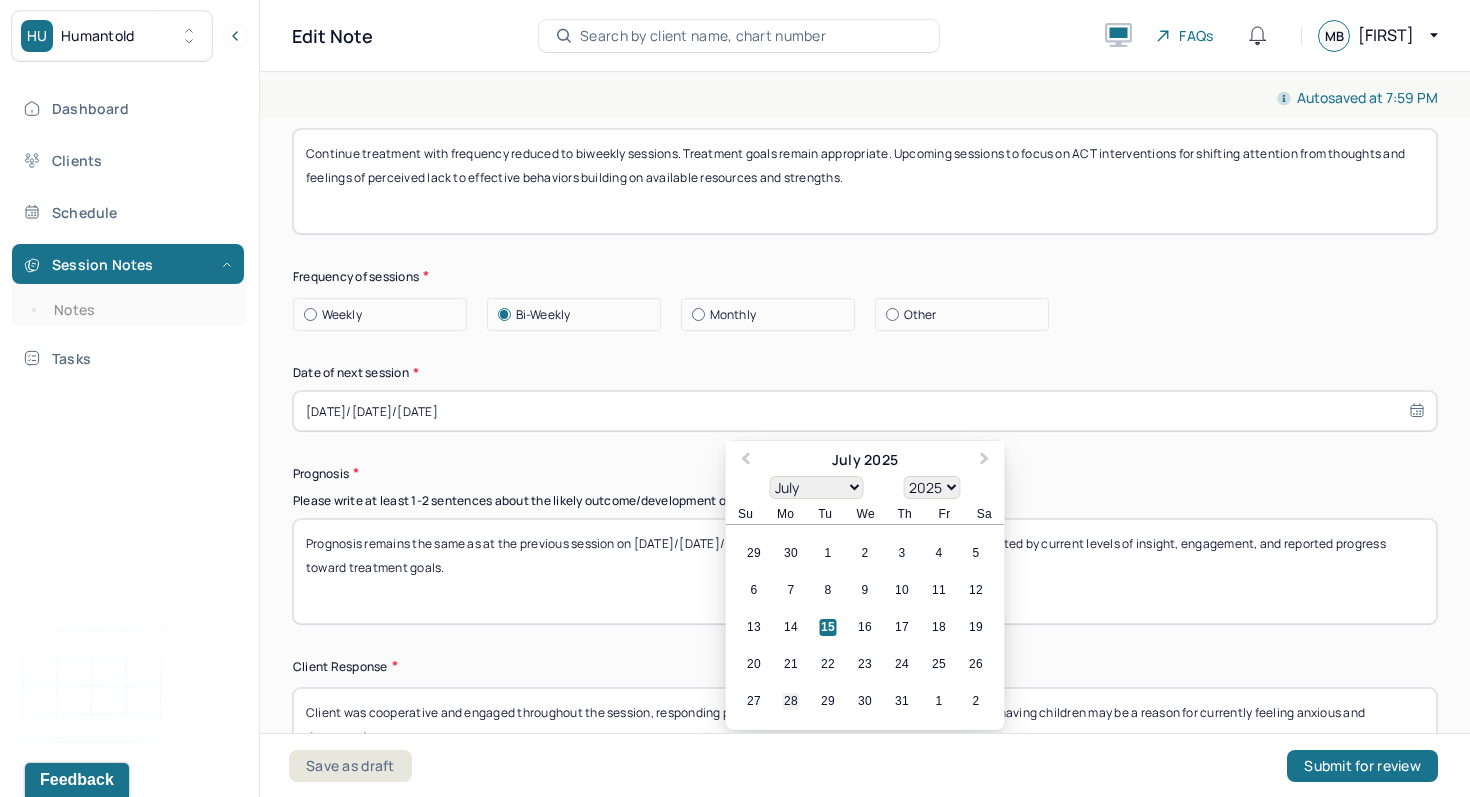 click on "28" at bounding box center [791, 702] 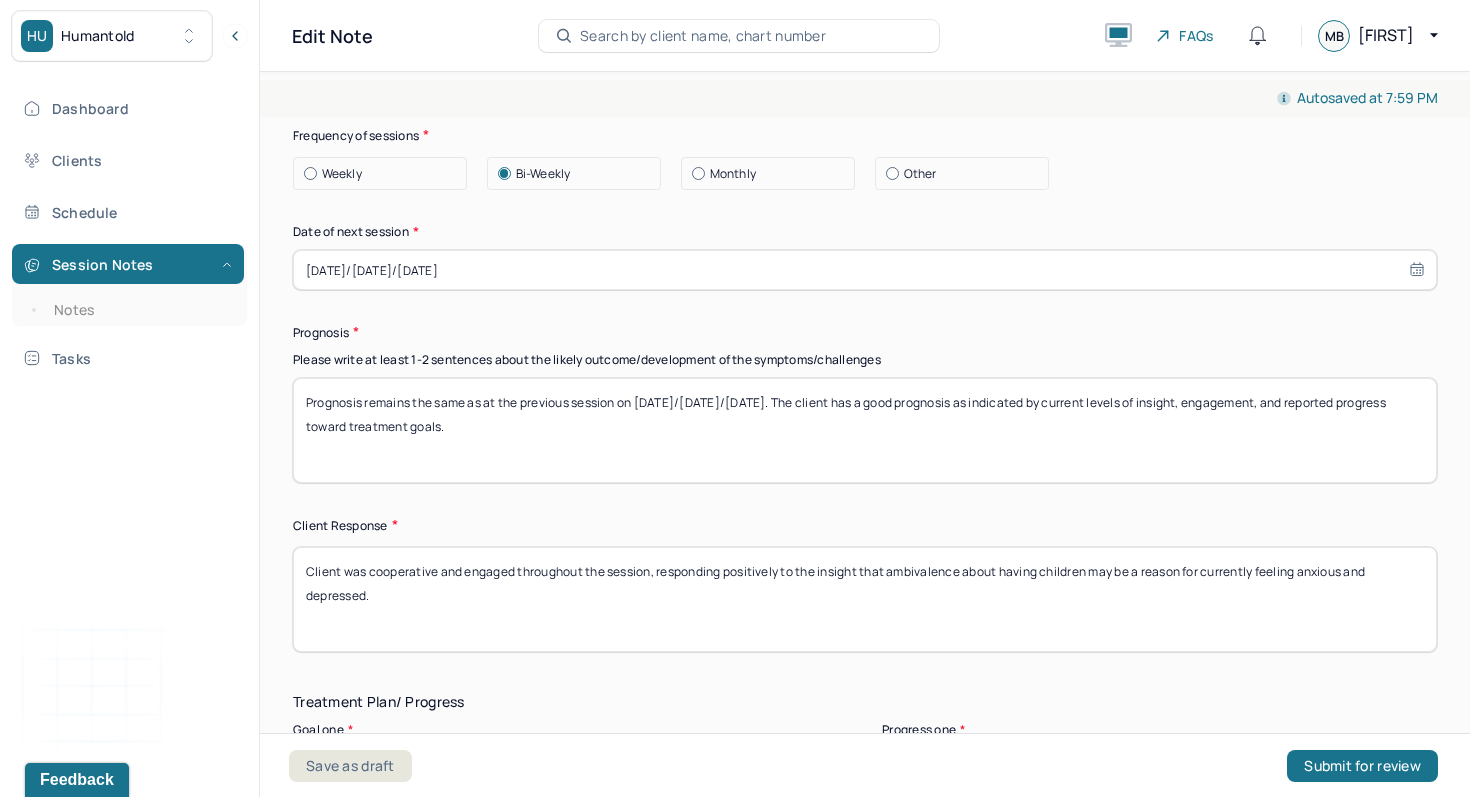 scroll, scrollTop: 2547, scrollLeft: 0, axis: vertical 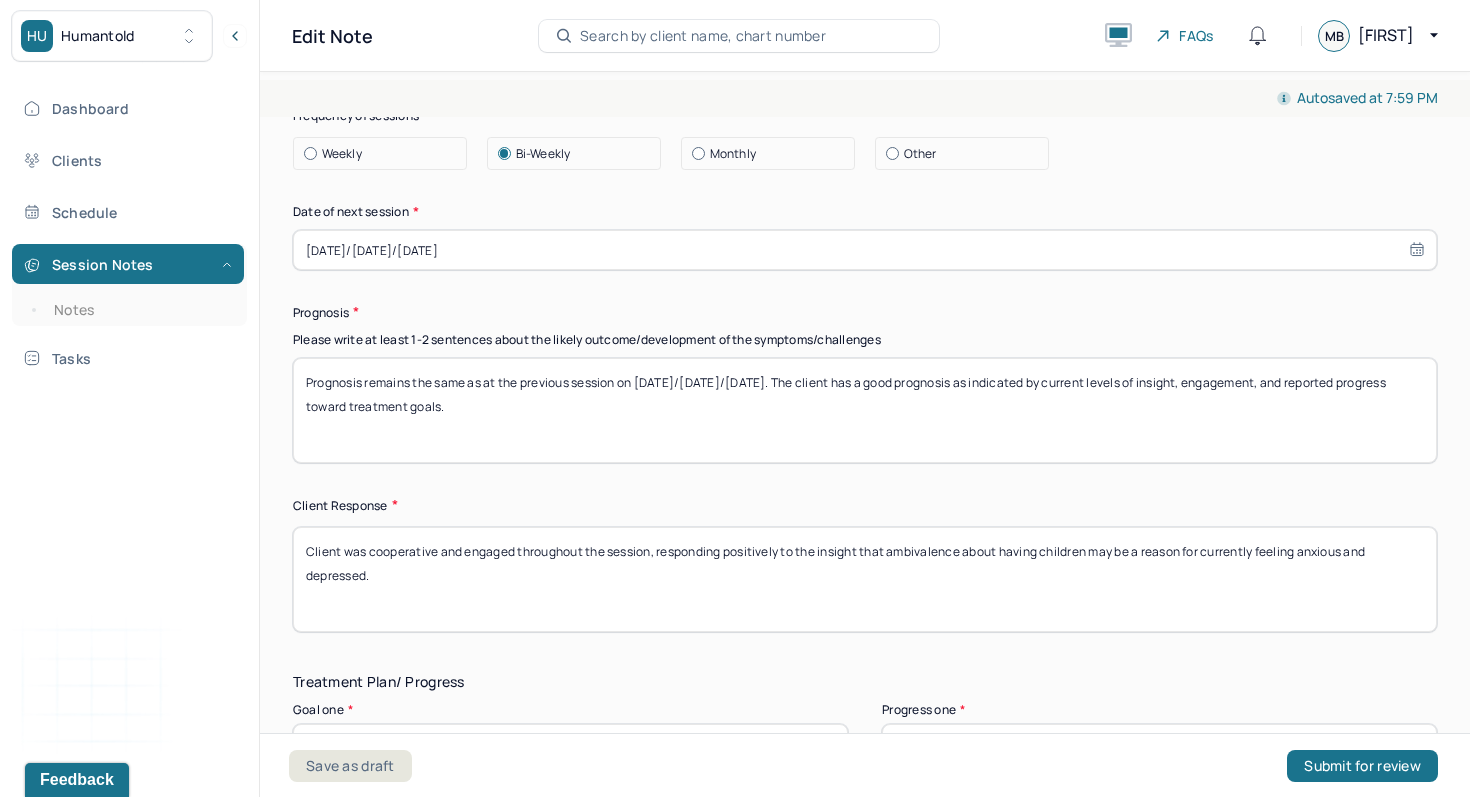 click on "Client was cooperative and engaged throughout the session, responding positively to the insight that ambivalence about having children may be a reason for currently feeling anxious and depressed." at bounding box center [865, 579] 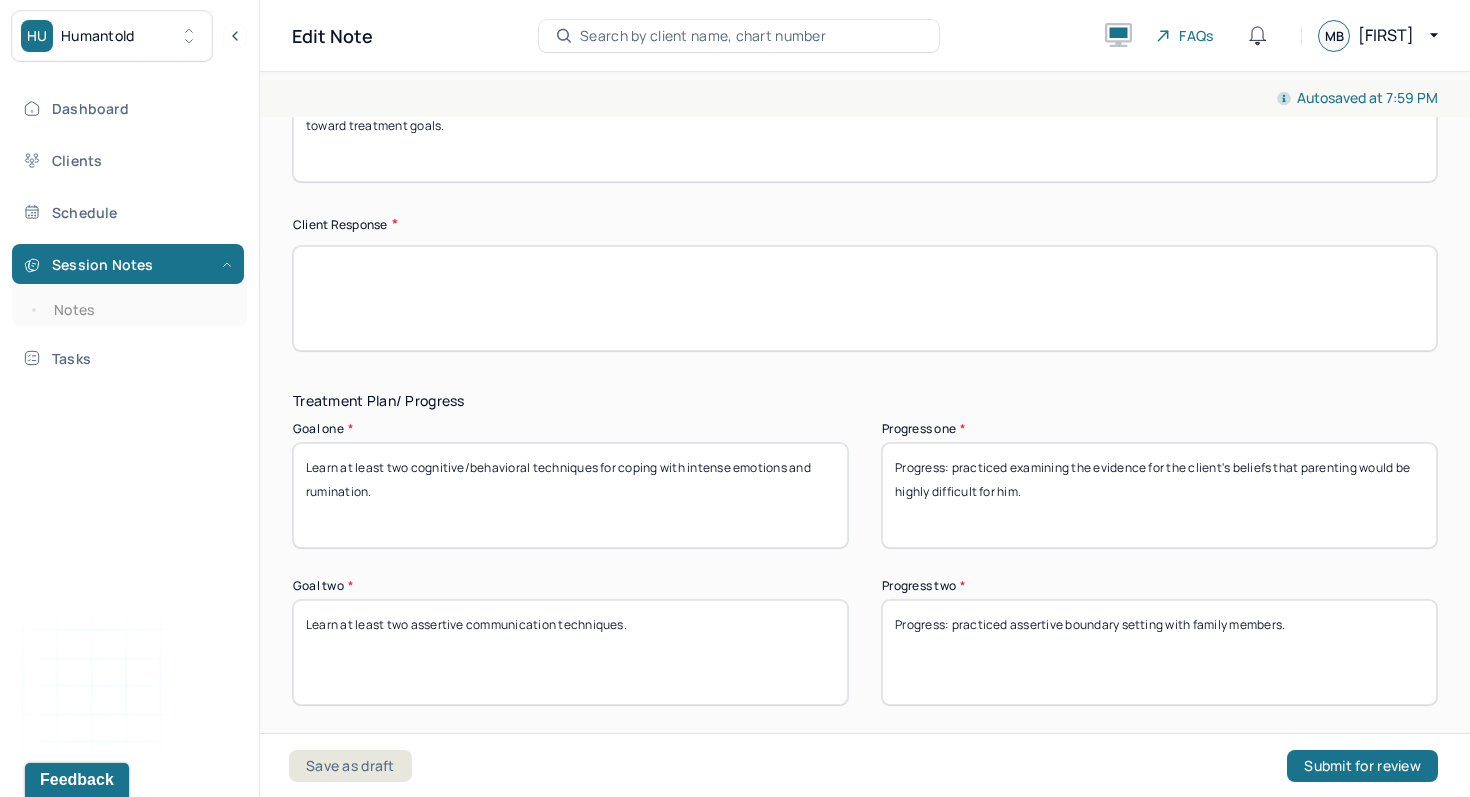 scroll, scrollTop: 2850, scrollLeft: 0, axis: vertical 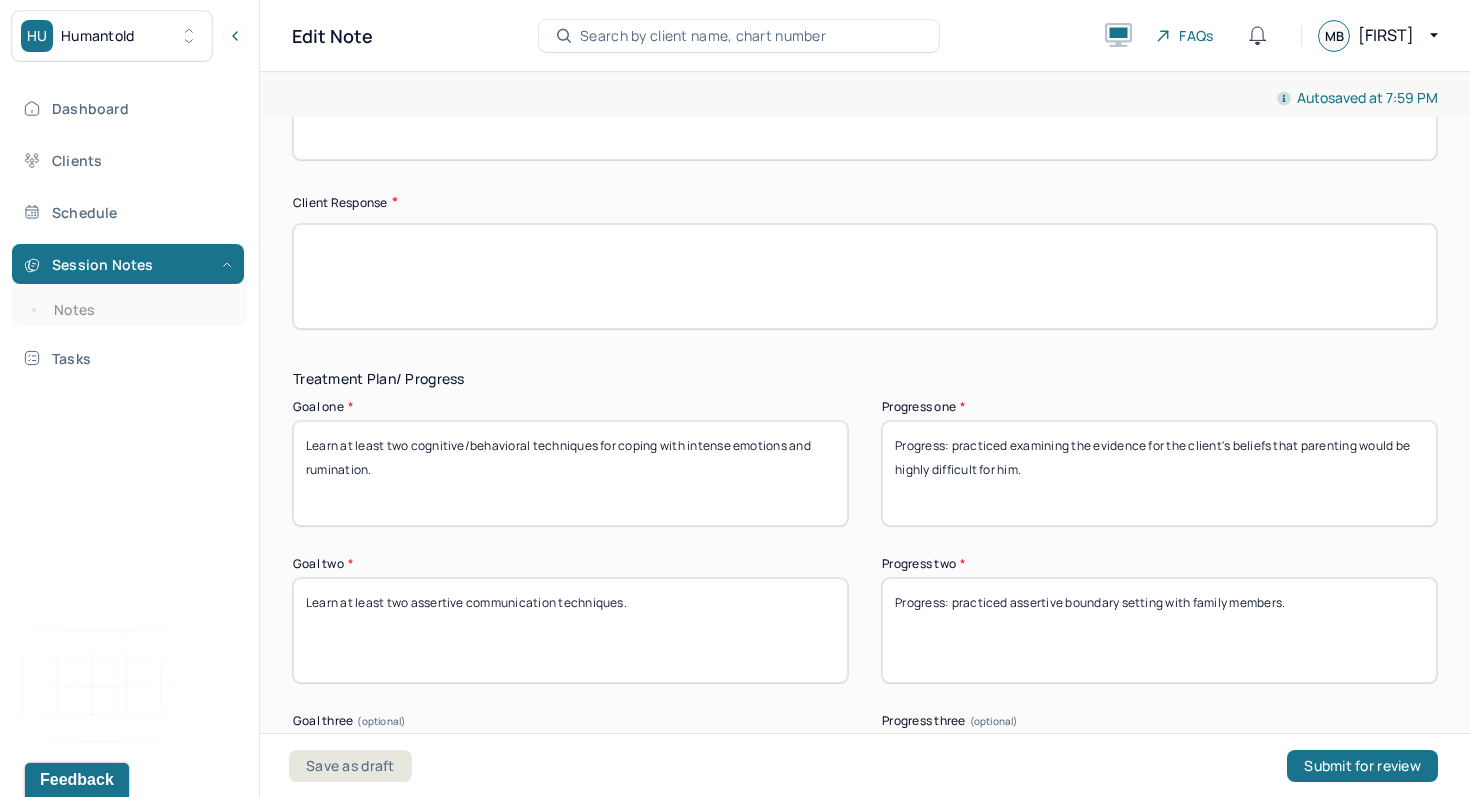 type 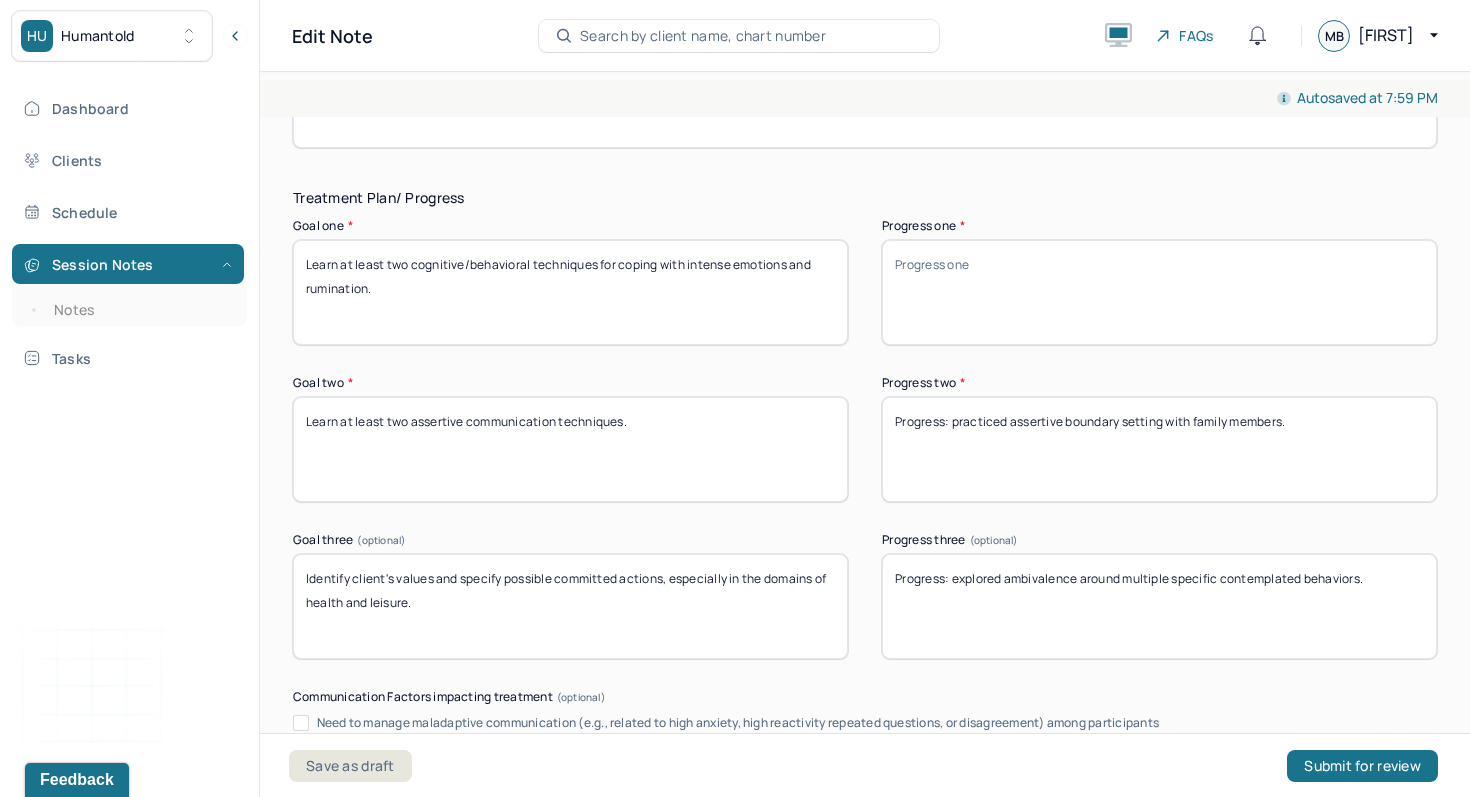 scroll, scrollTop: 3034, scrollLeft: 0, axis: vertical 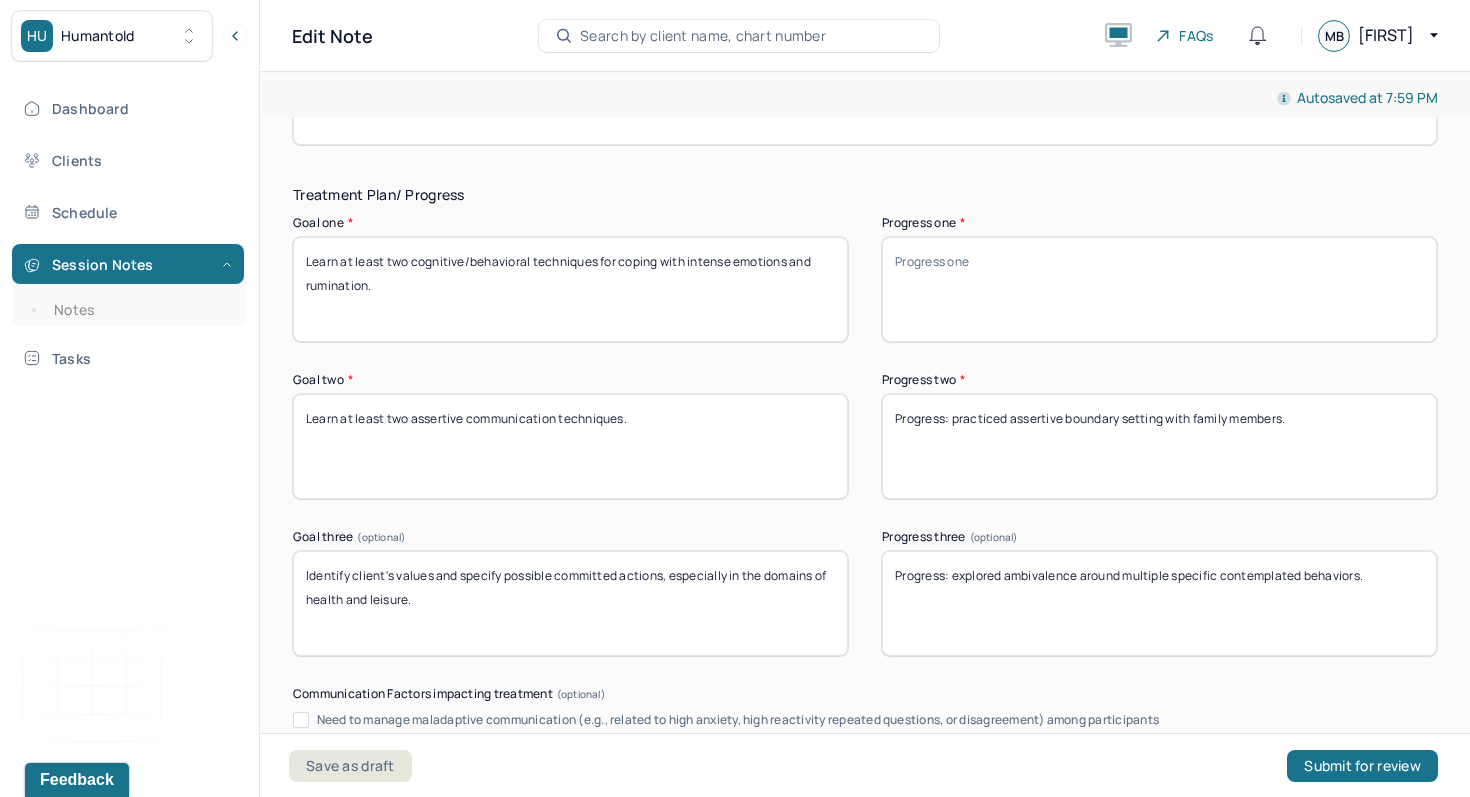 type 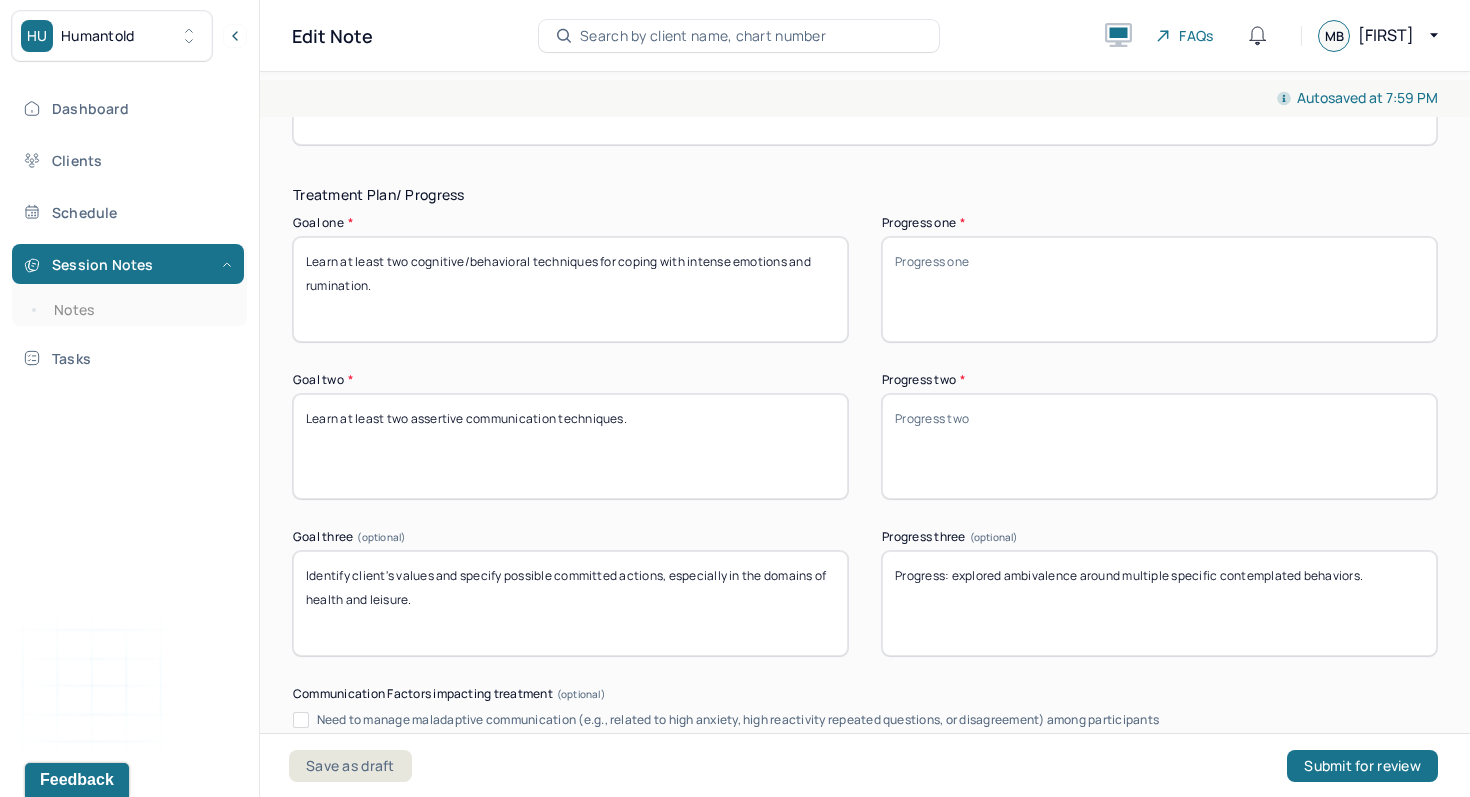 type 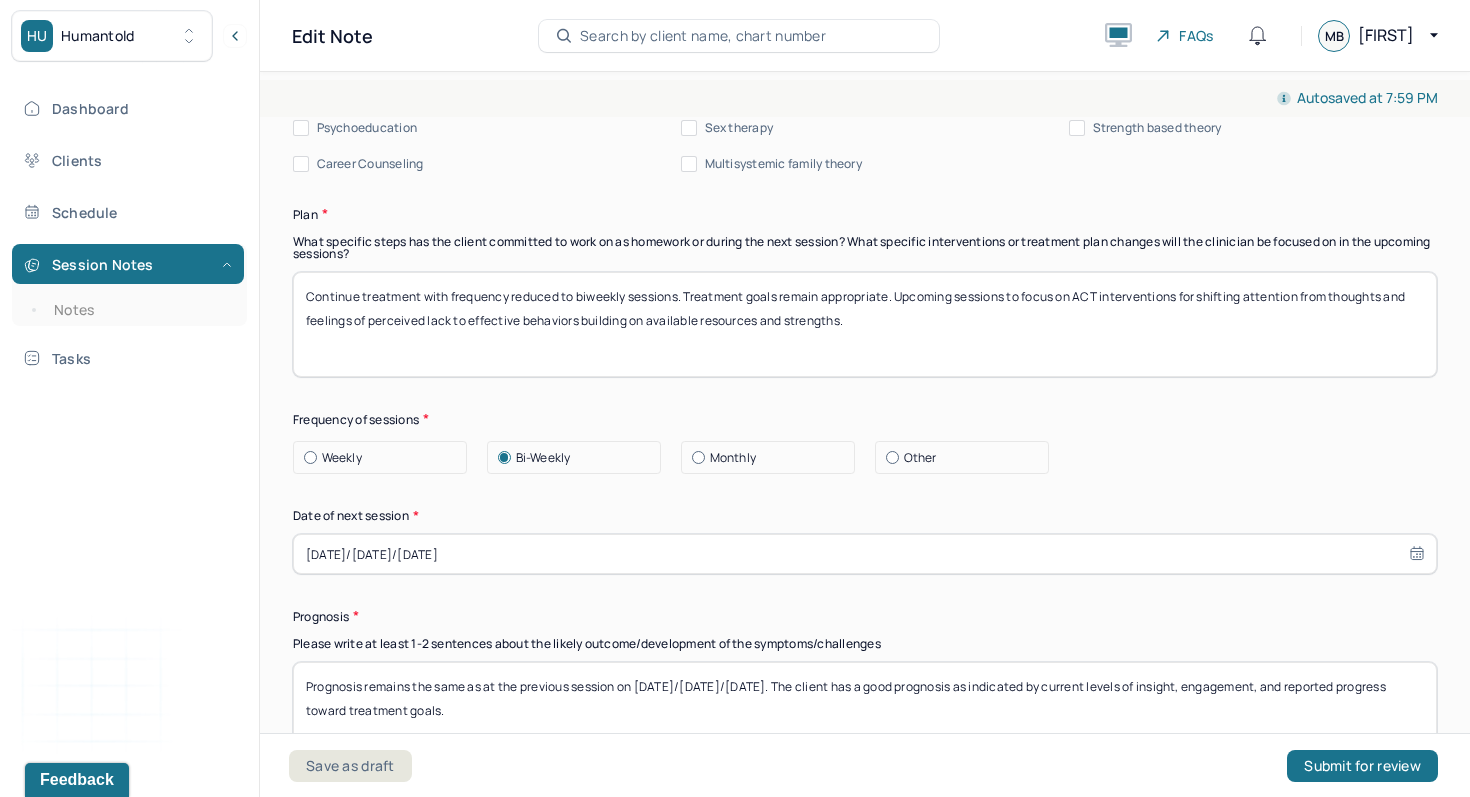 scroll, scrollTop: 2135, scrollLeft: 0, axis: vertical 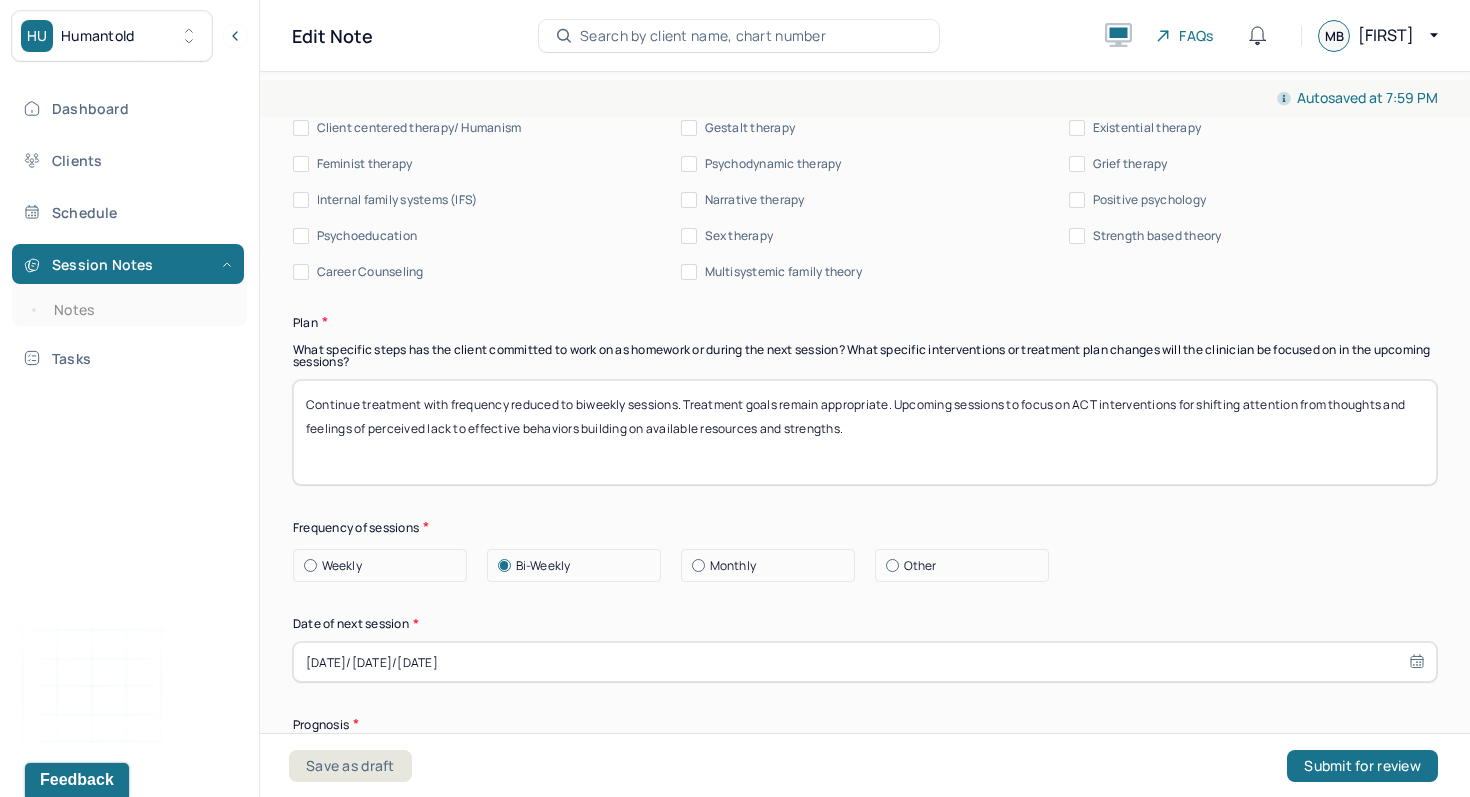 type 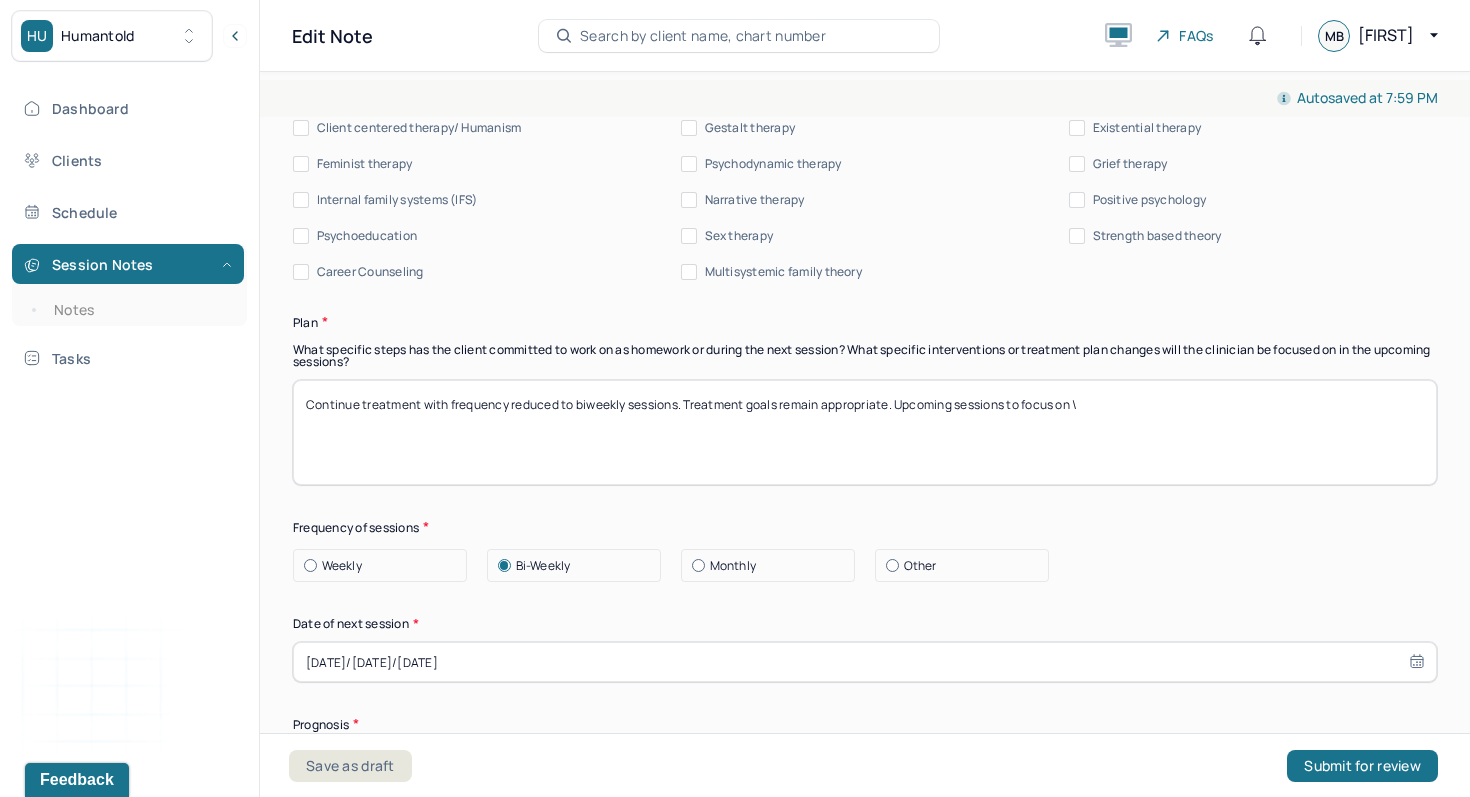 drag, startPoint x: 452, startPoint y: 400, endPoint x: 576, endPoint y: 406, distance: 124.14507 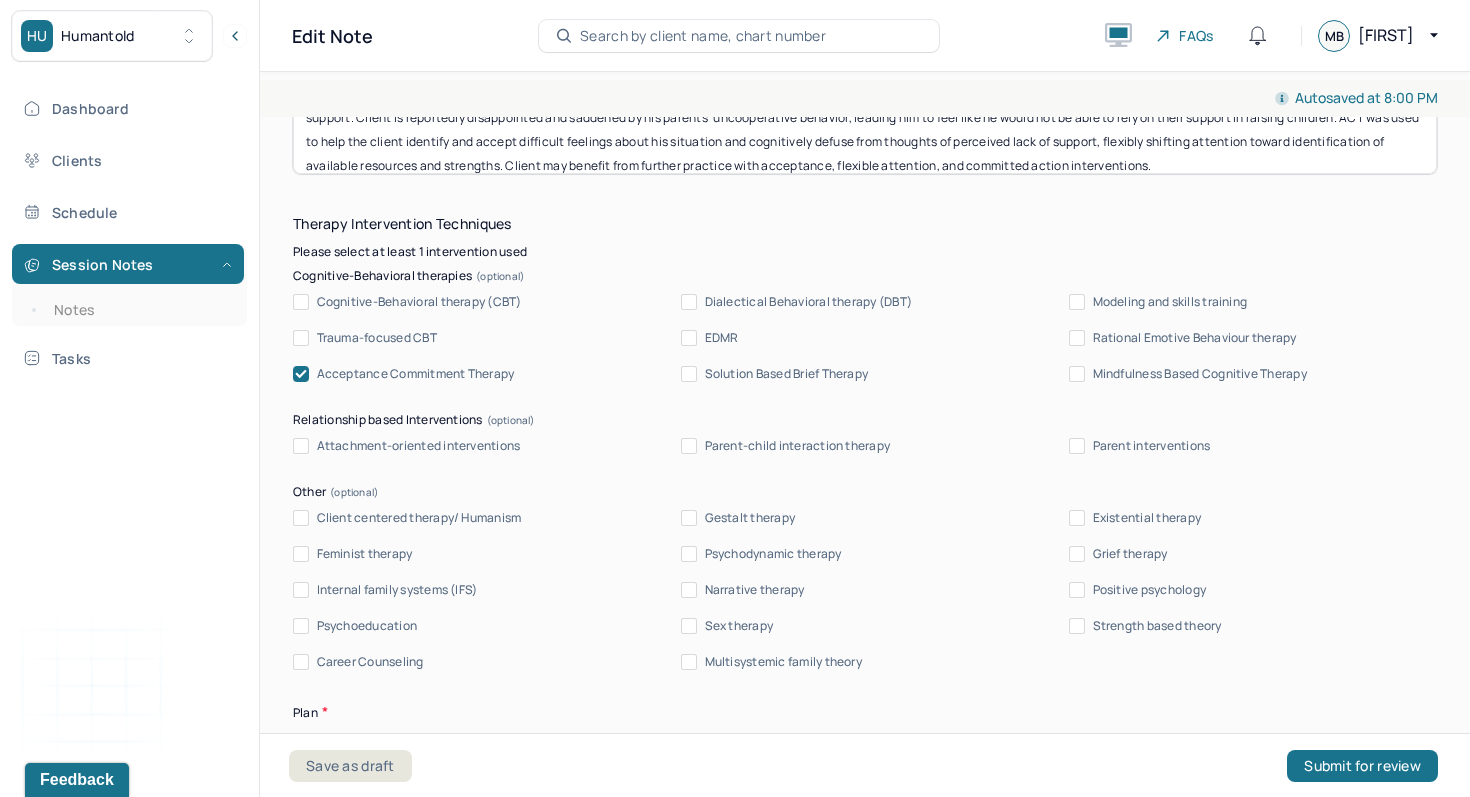 scroll, scrollTop: 1732, scrollLeft: 0, axis: vertical 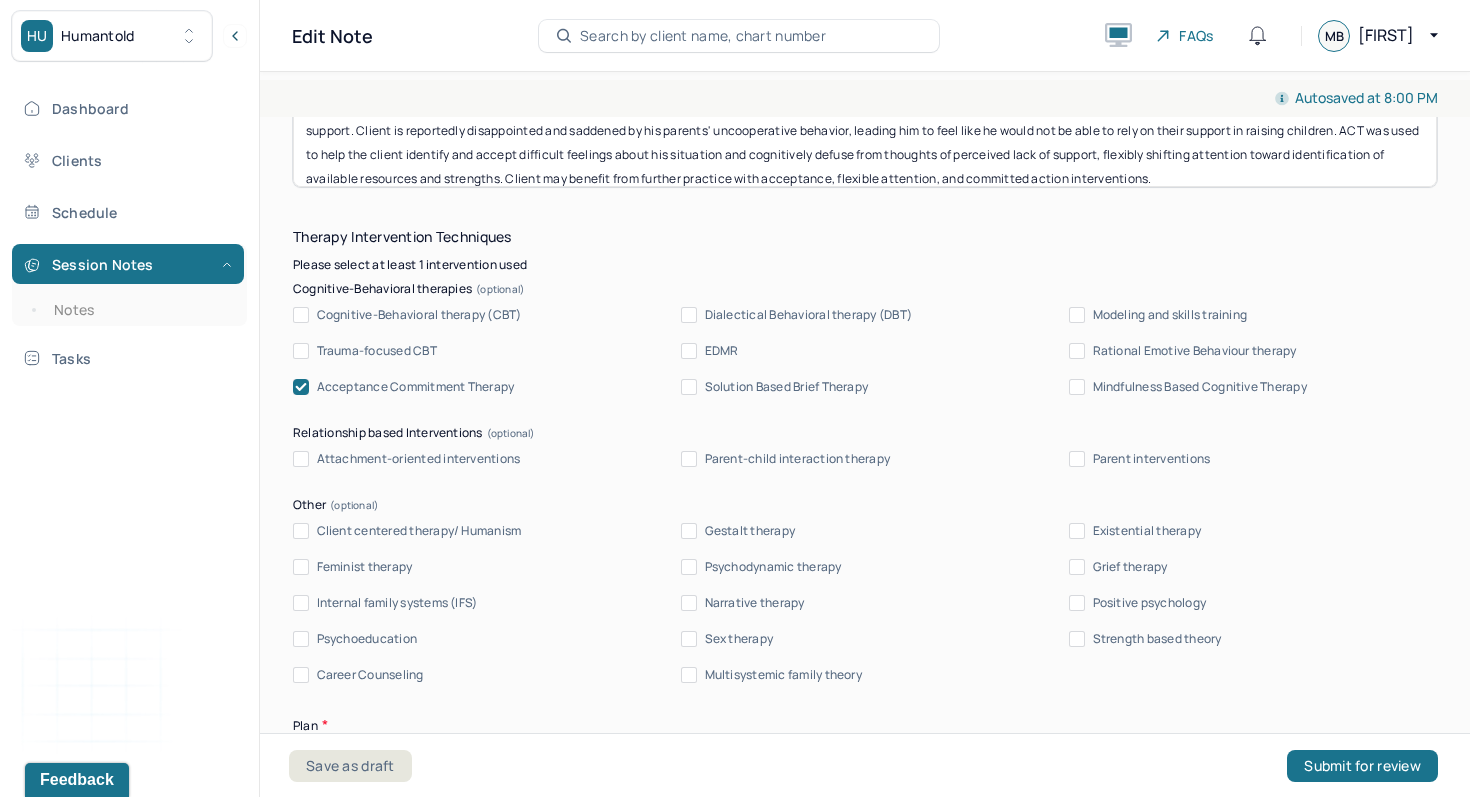 type on "Continue treatment with biweekly sessions. Treatment goals remain appropriate. Upcoming sessions to focus on" 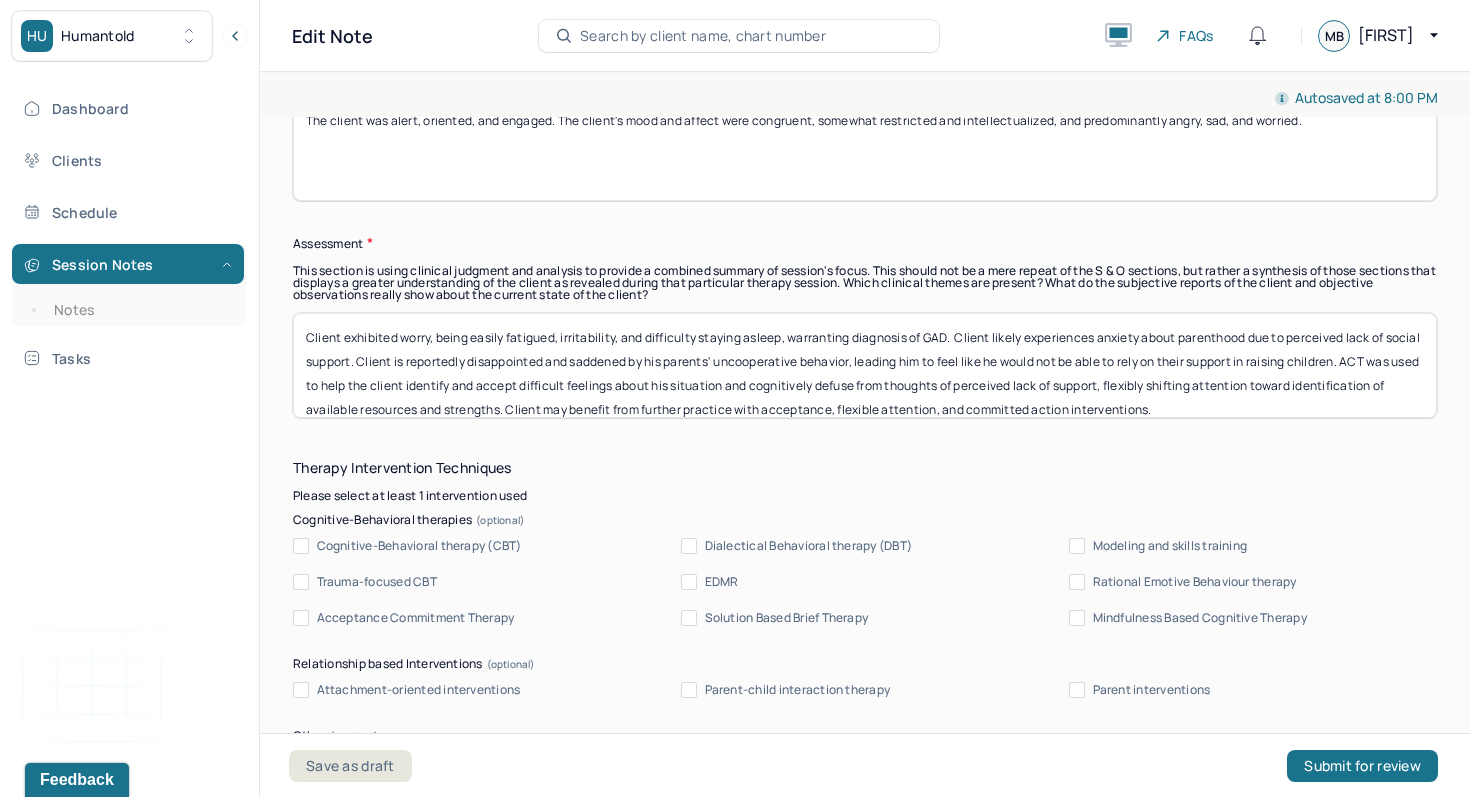 scroll, scrollTop: 1419, scrollLeft: 0, axis: vertical 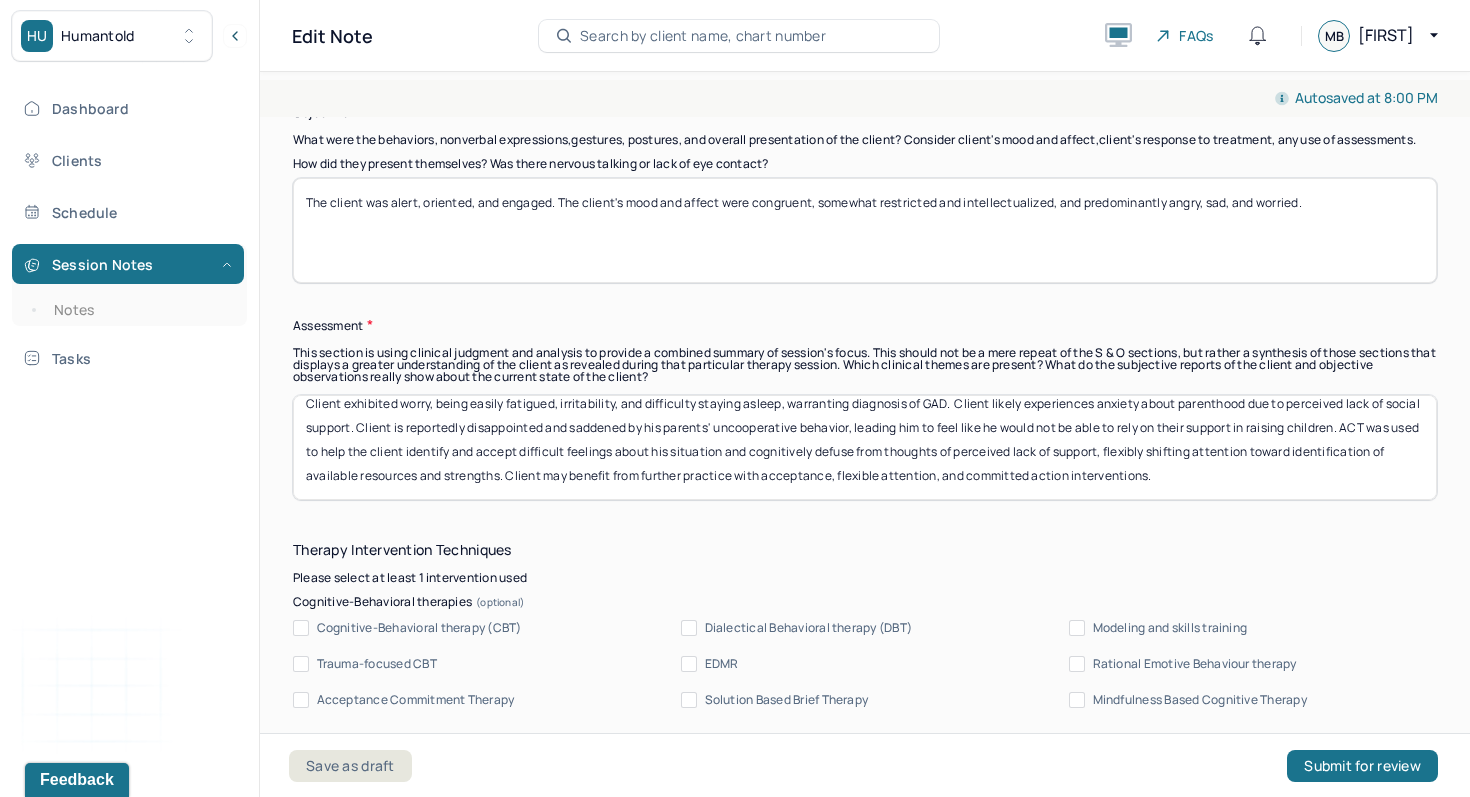 click on "Acceptance Commitment Therapy" at bounding box center [416, 700] 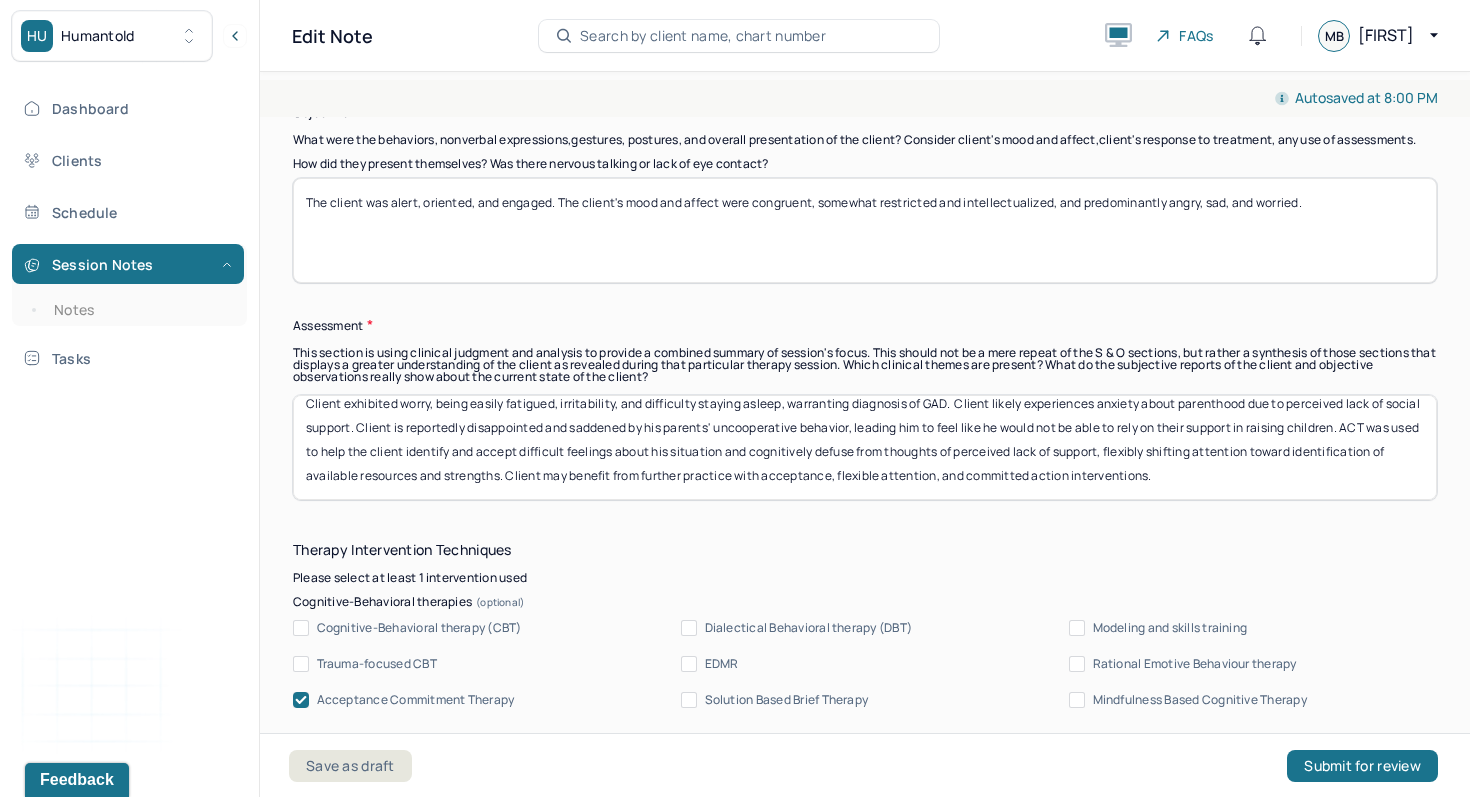 scroll, scrollTop: 0, scrollLeft: 0, axis: both 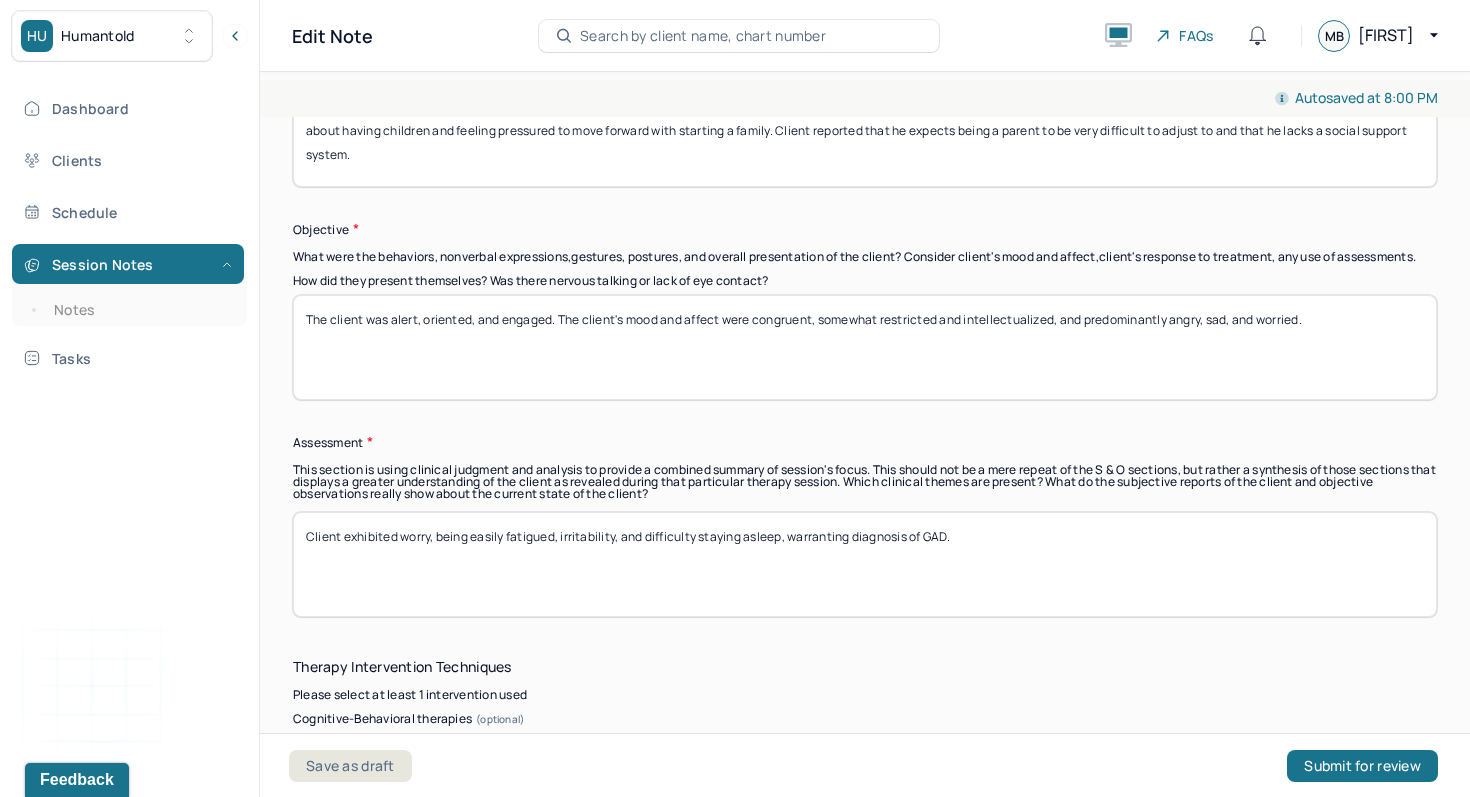 type on "Client exhibited worry, being easily fatigued, irritability, and difficulty staying asleep, warranting diagnosis of GAD." 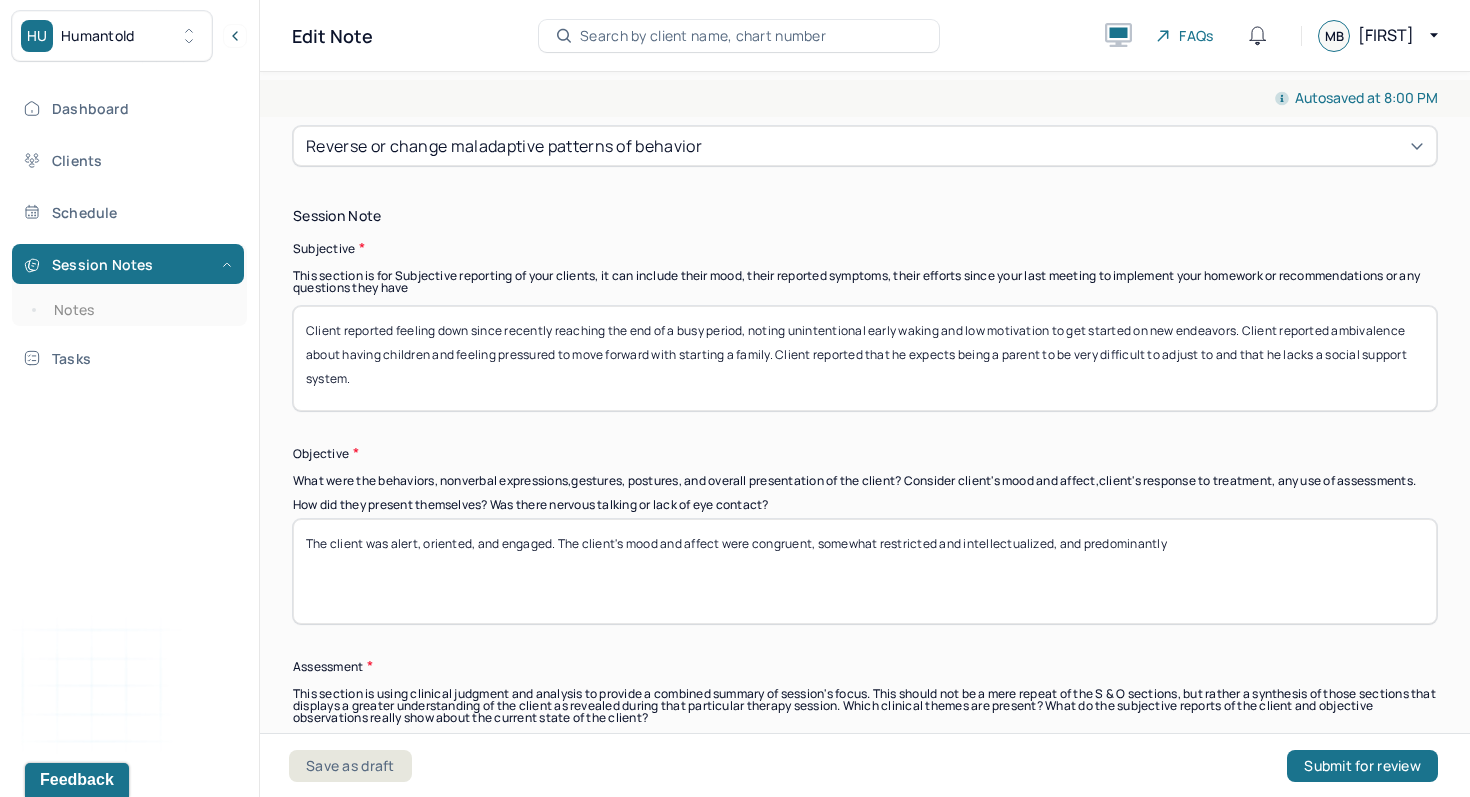 scroll, scrollTop: 1055, scrollLeft: 0, axis: vertical 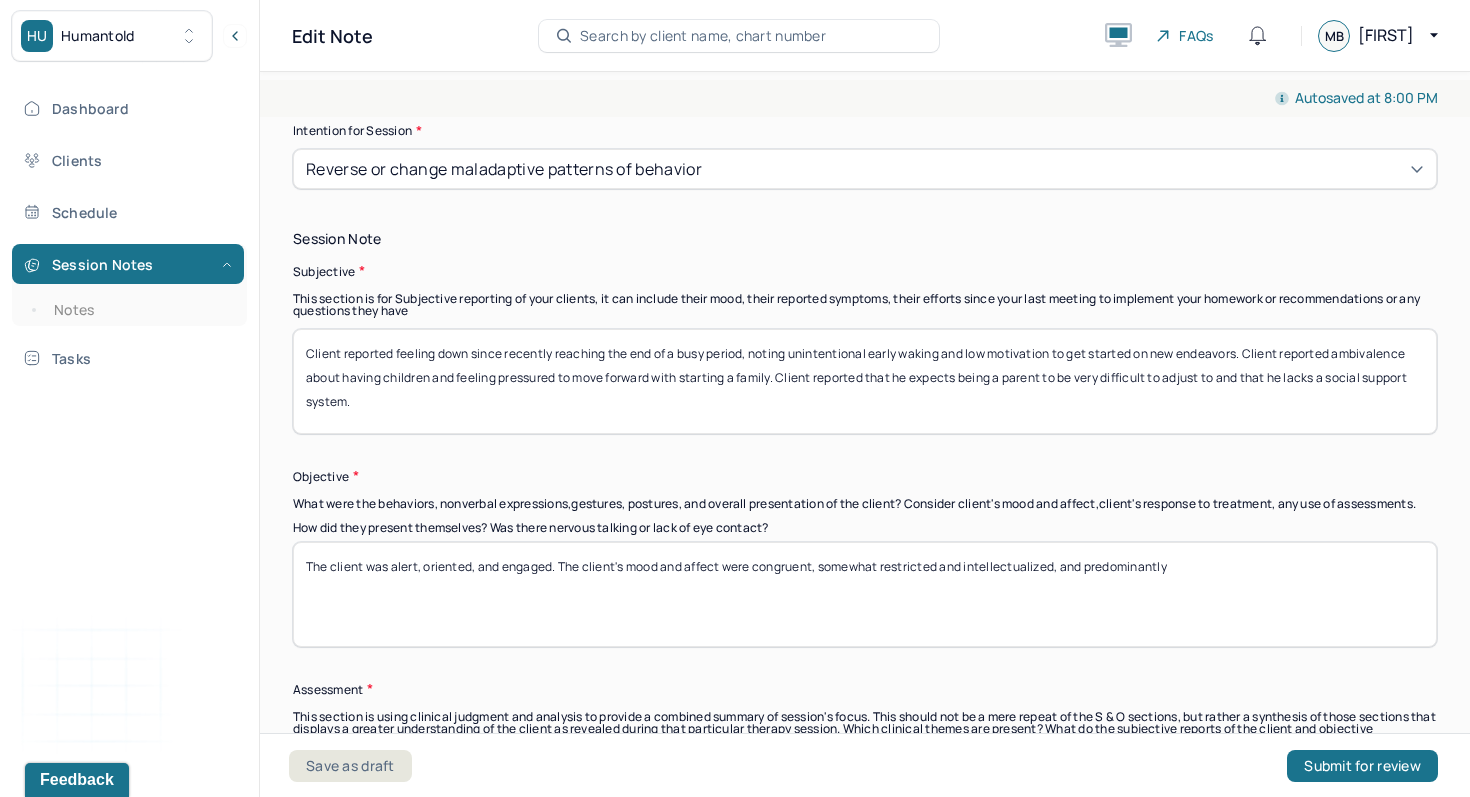 type on "The client was alert, oriented, and engaged. The client's mood and affect were congruent, somewhat restricted and intellectualized, and predominantly" 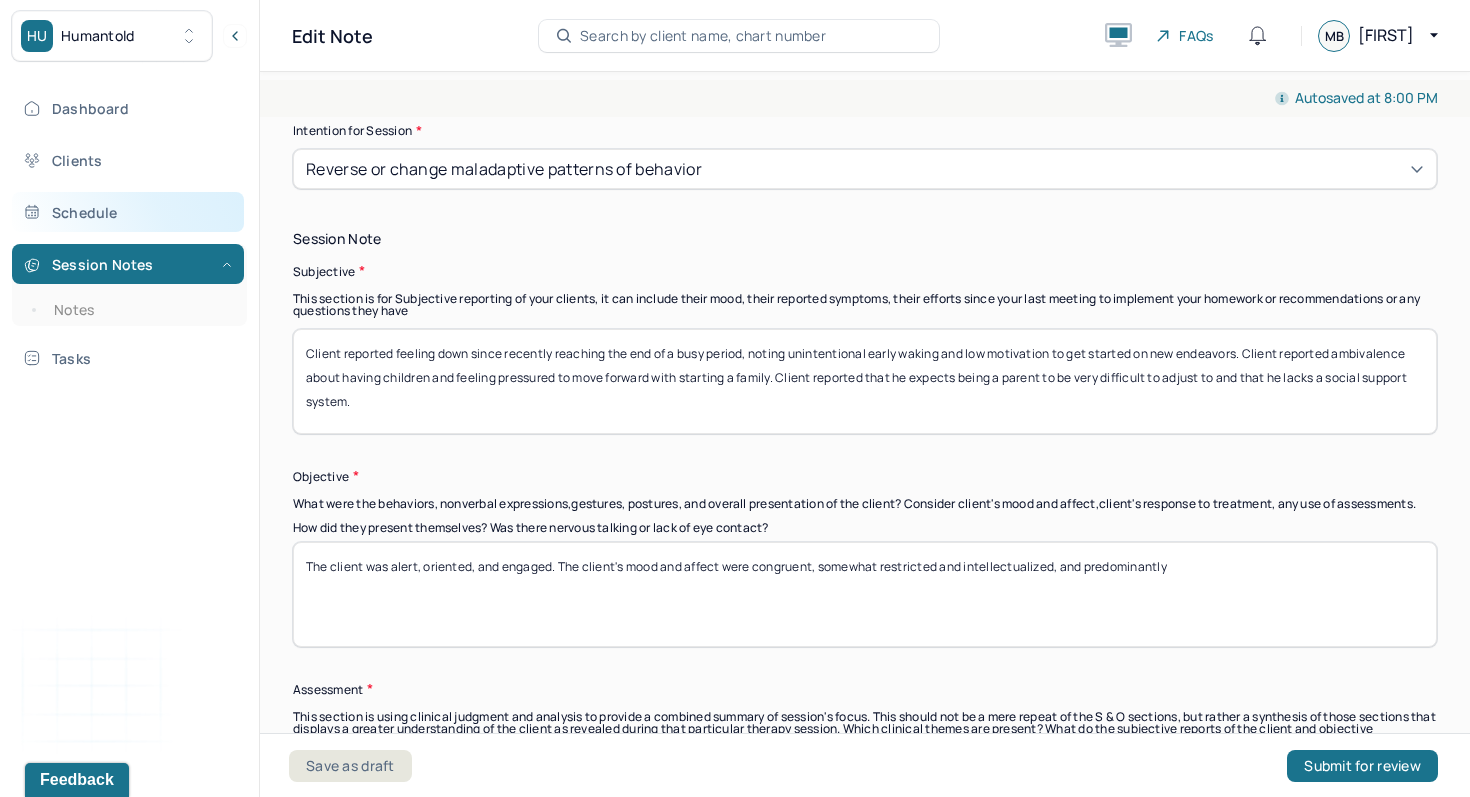 drag, startPoint x: 368, startPoint y: 386, endPoint x: 174, endPoint y: 218, distance: 256.63202 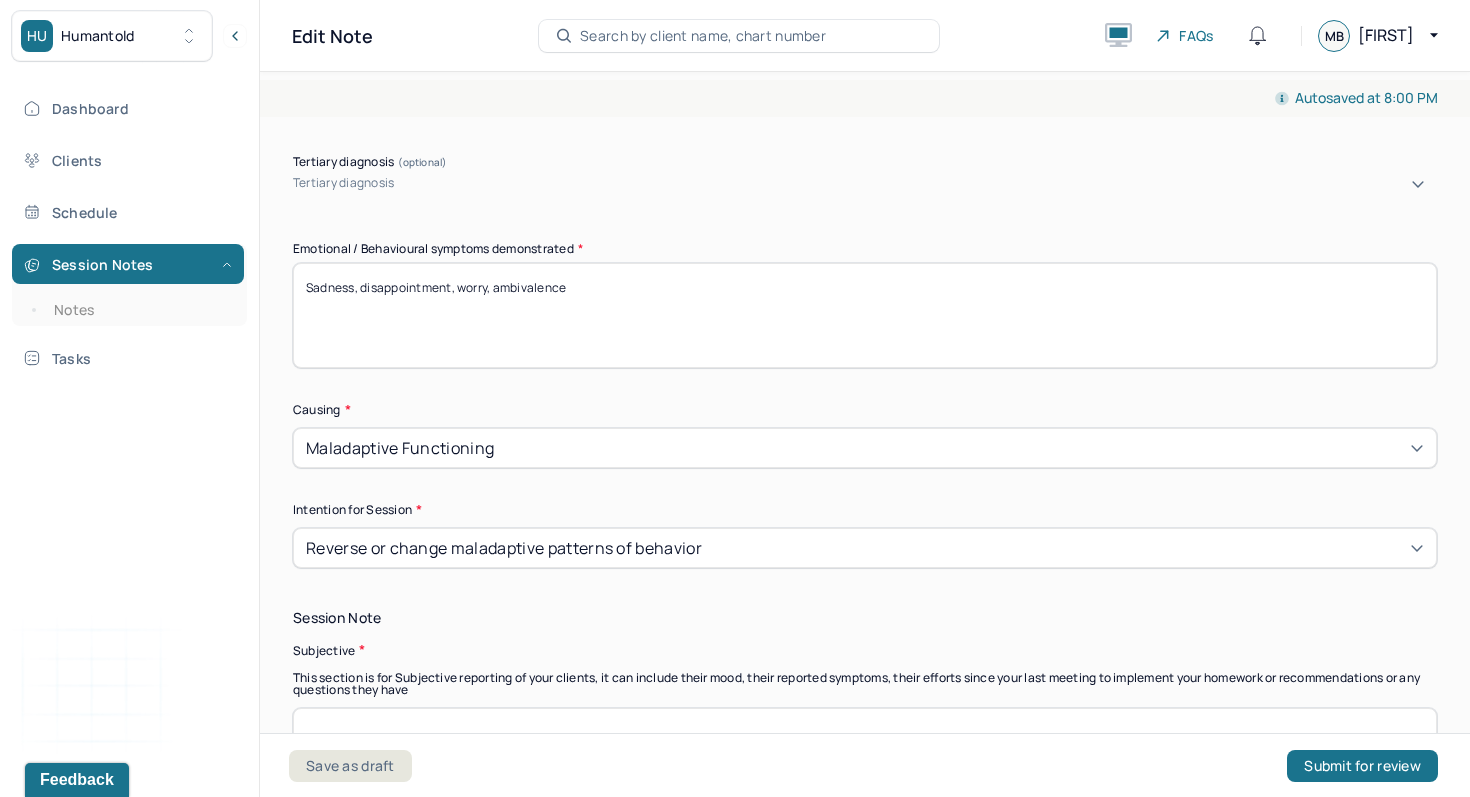 scroll, scrollTop: 676, scrollLeft: 0, axis: vertical 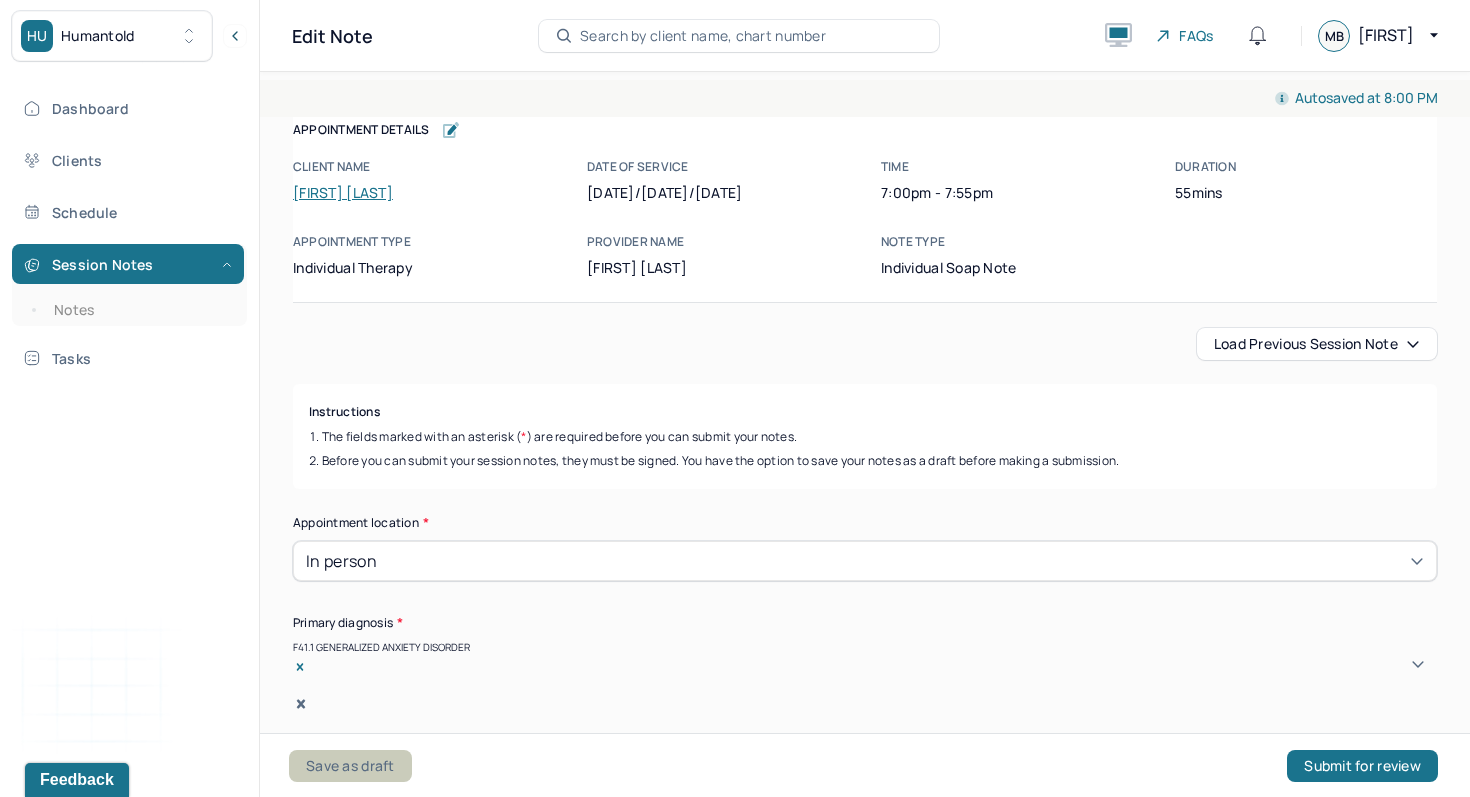 type 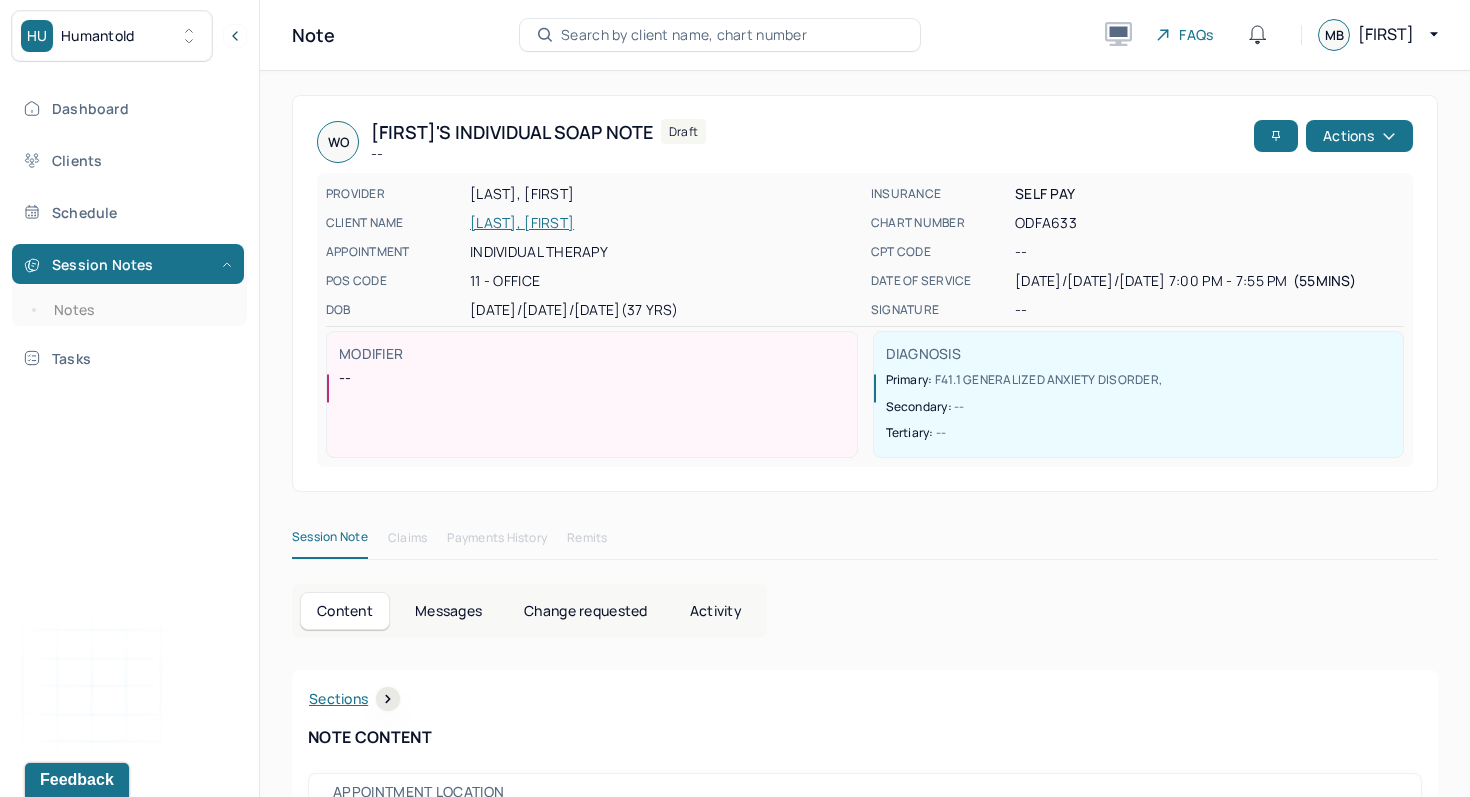 scroll, scrollTop: 0, scrollLeft: 0, axis: both 